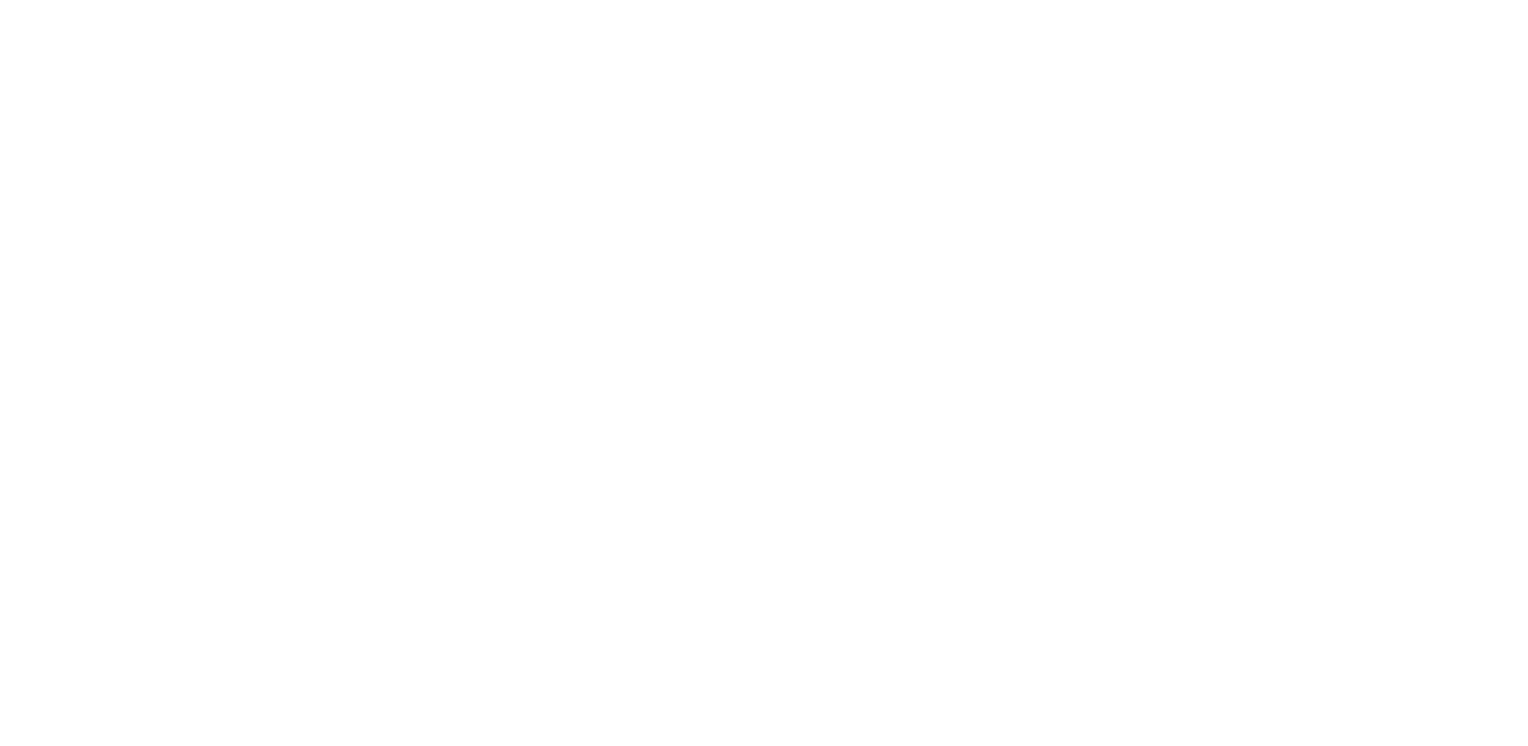 scroll, scrollTop: 0, scrollLeft: 0, axis: both 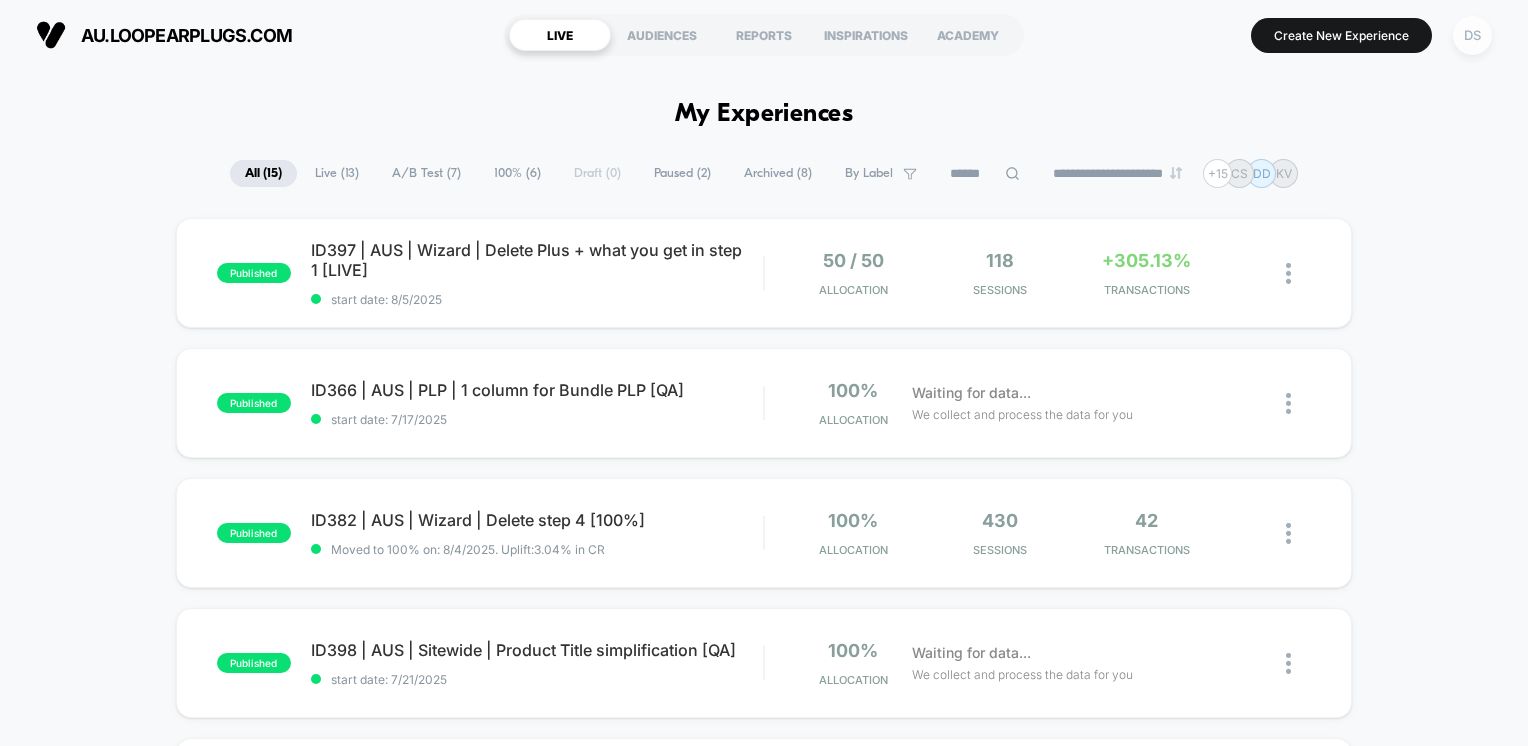 click on "DS" at bounding box center [1472, 35] 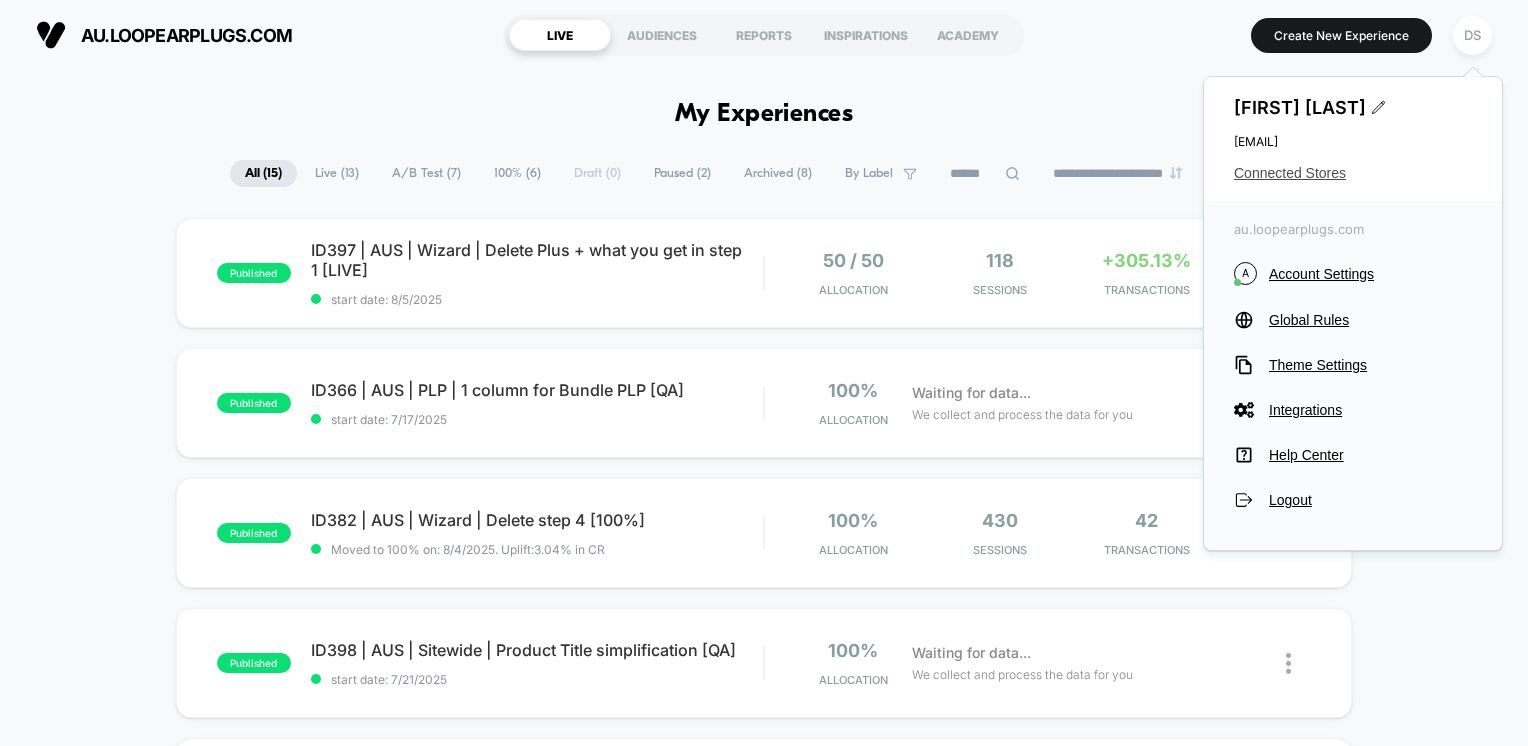 click on "Connected Stores" at bounding box center [1353, 173] 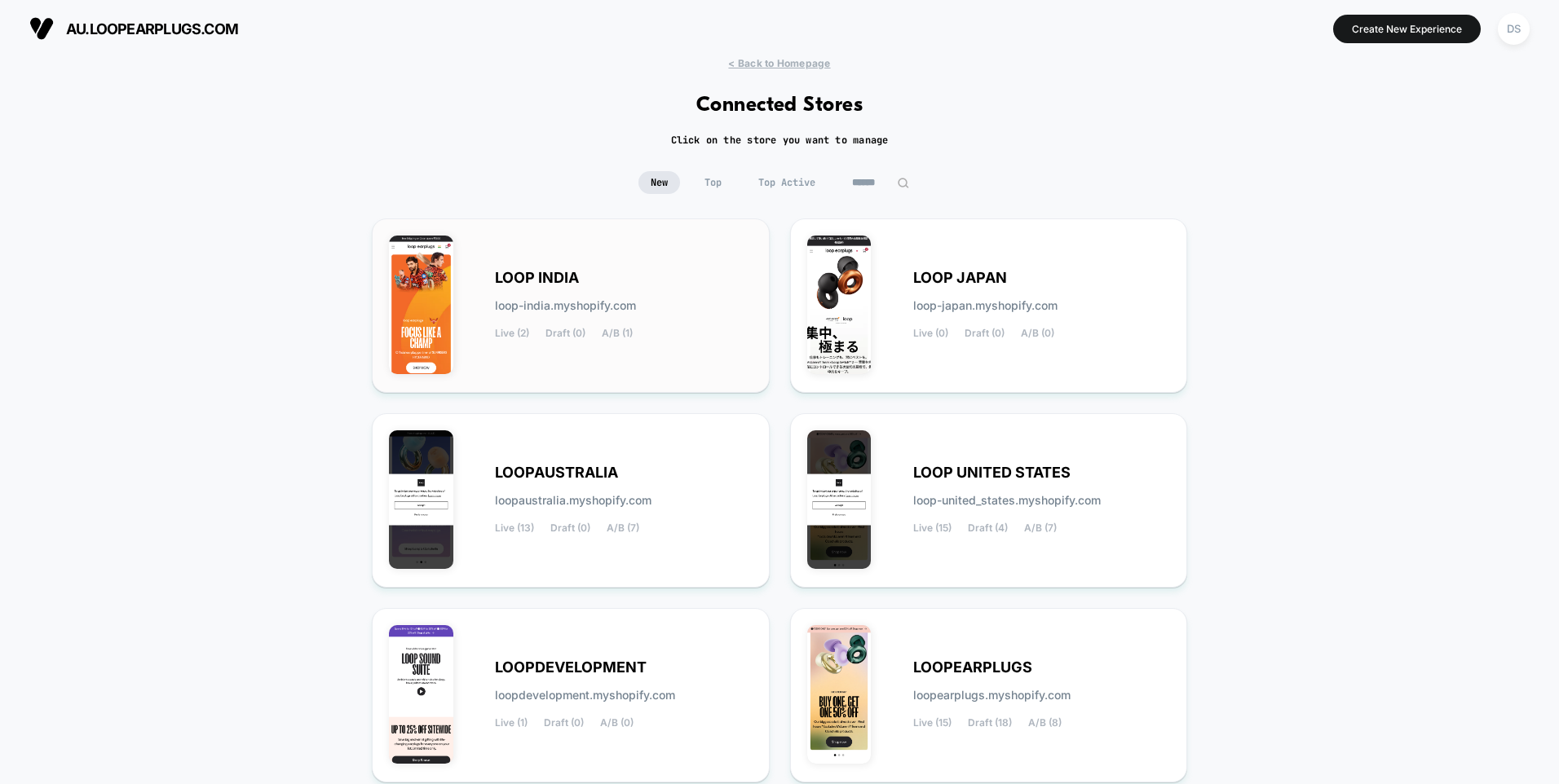 click on "LOOP INDIA loop-india.myshopify.com Live (2) Draft (0) A/B (1)" at bounding box center [624, 306] 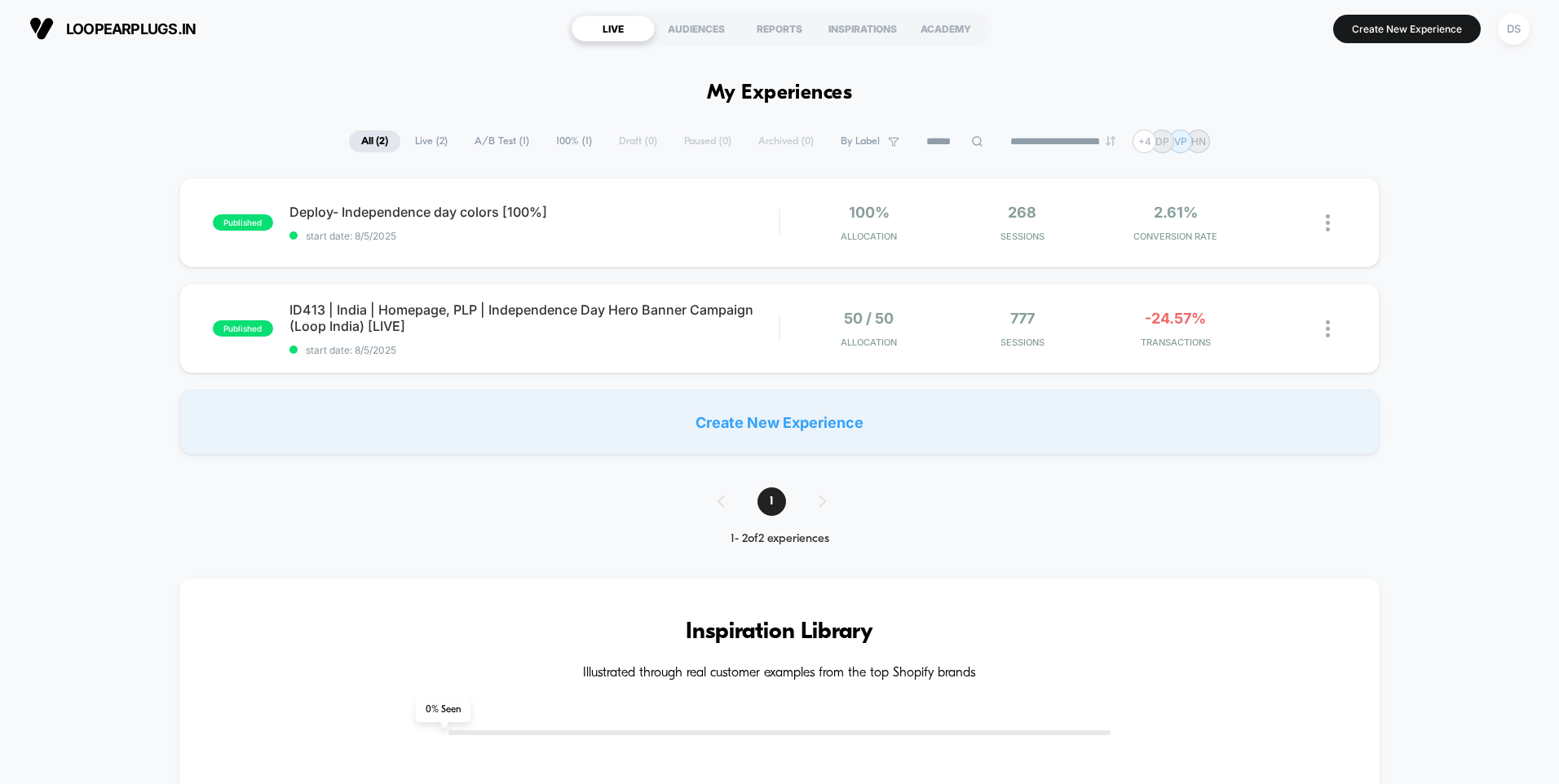 scroll, scrollTop: 0, scrollLeft: 0, axis: both 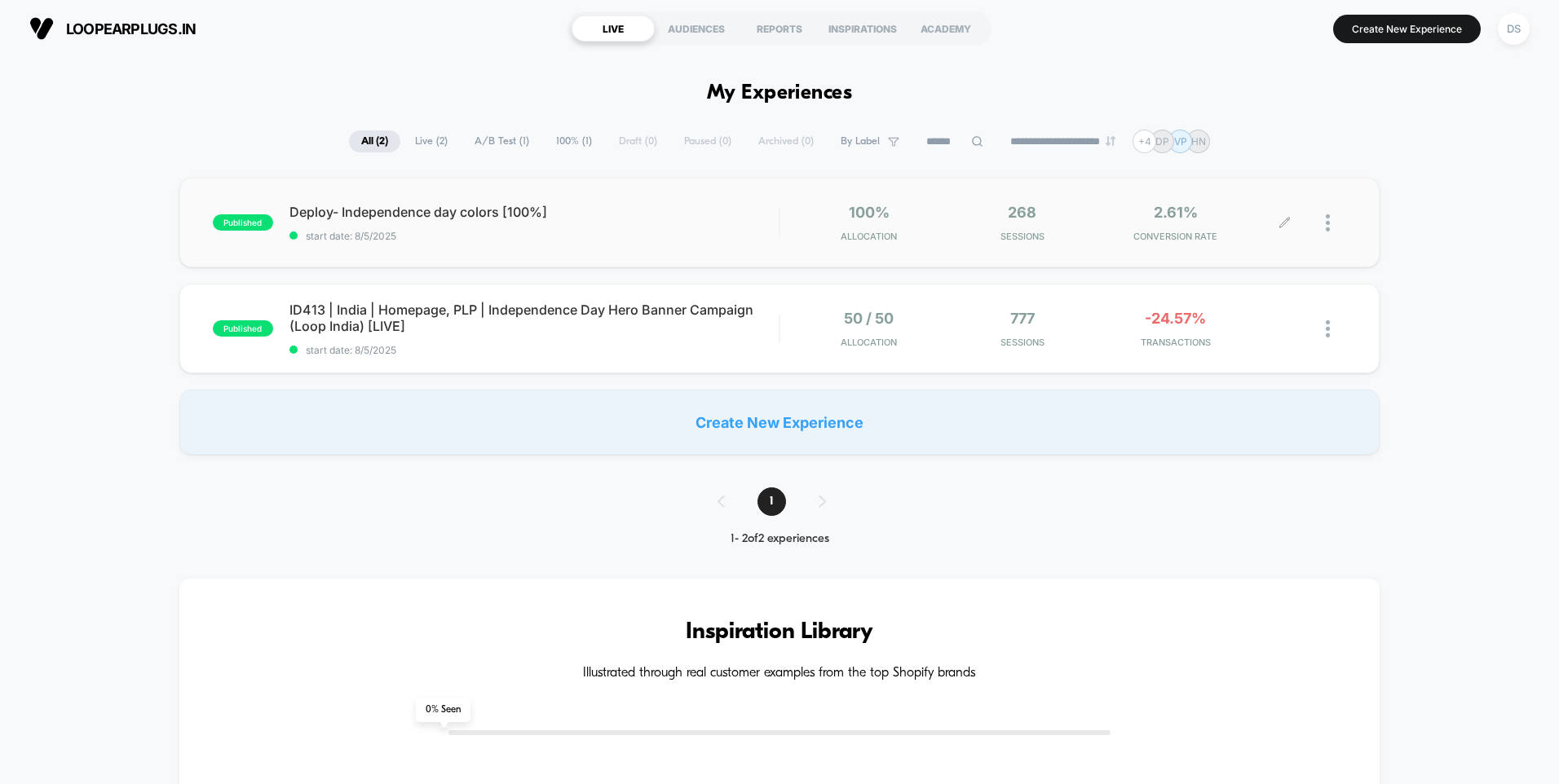 click on "268 Sessions" at bounding box center (1022, 222) 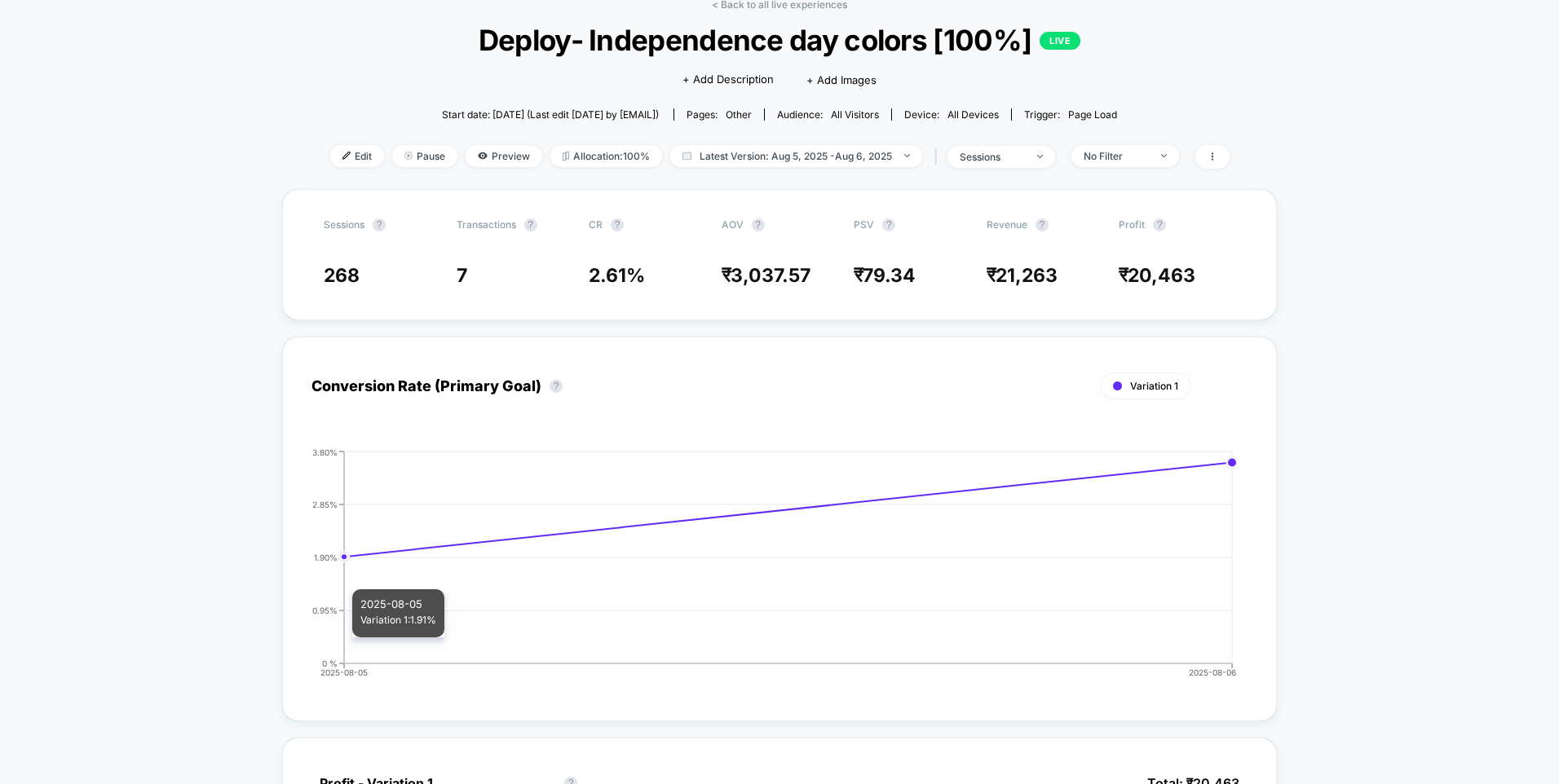 scroll, scrollTop: 0, scrollLeft: 0, axis: both 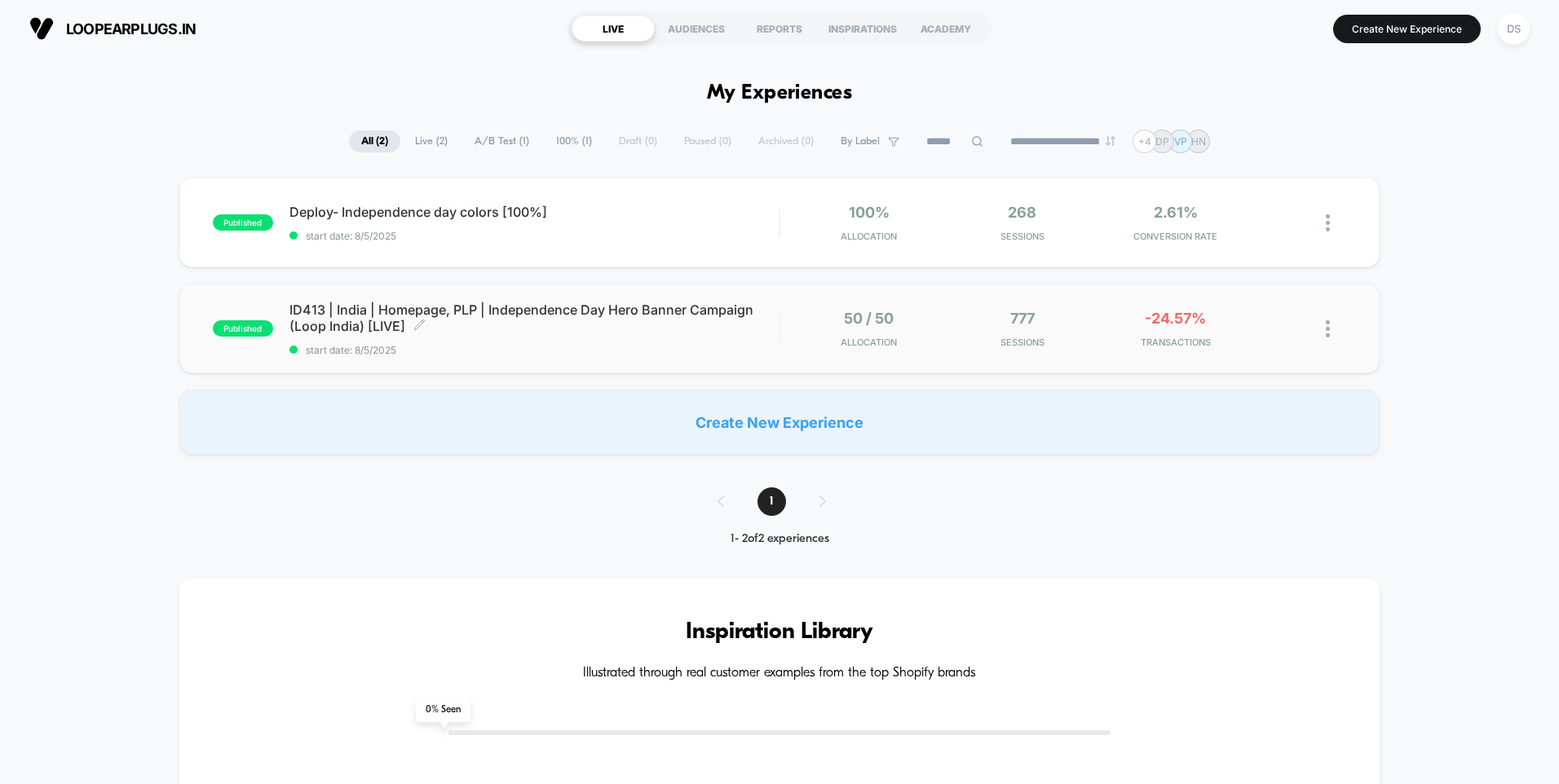 click on "ID413 | India | Homepage, PLP |  Independence Day Hero Banner Campaign (Loop India) [LIVE] Click to edit experience details" at bounding box center (534, 318) 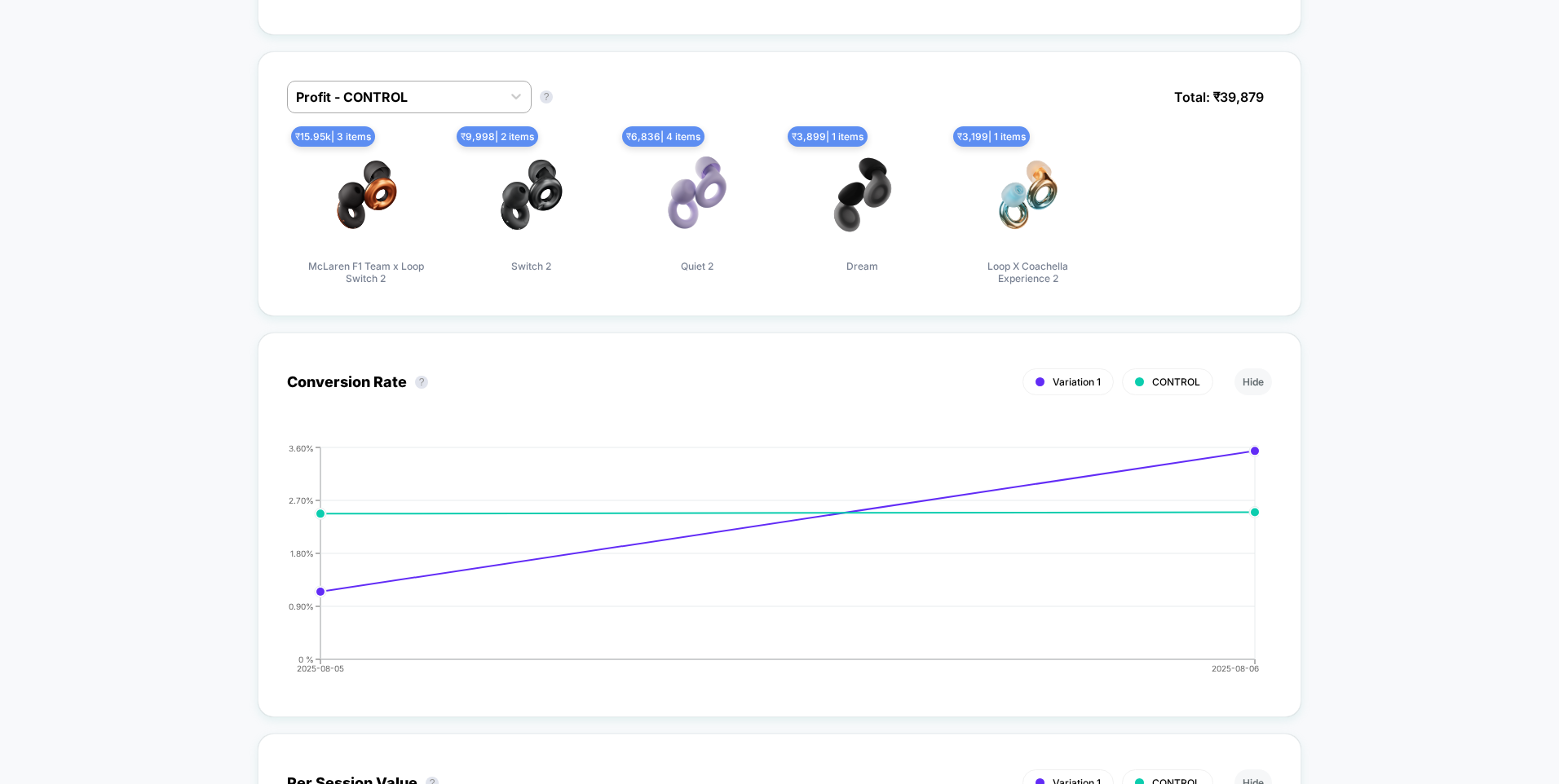 scroll, scrollTop: 896, scrollLeft: 0, axis: vertical 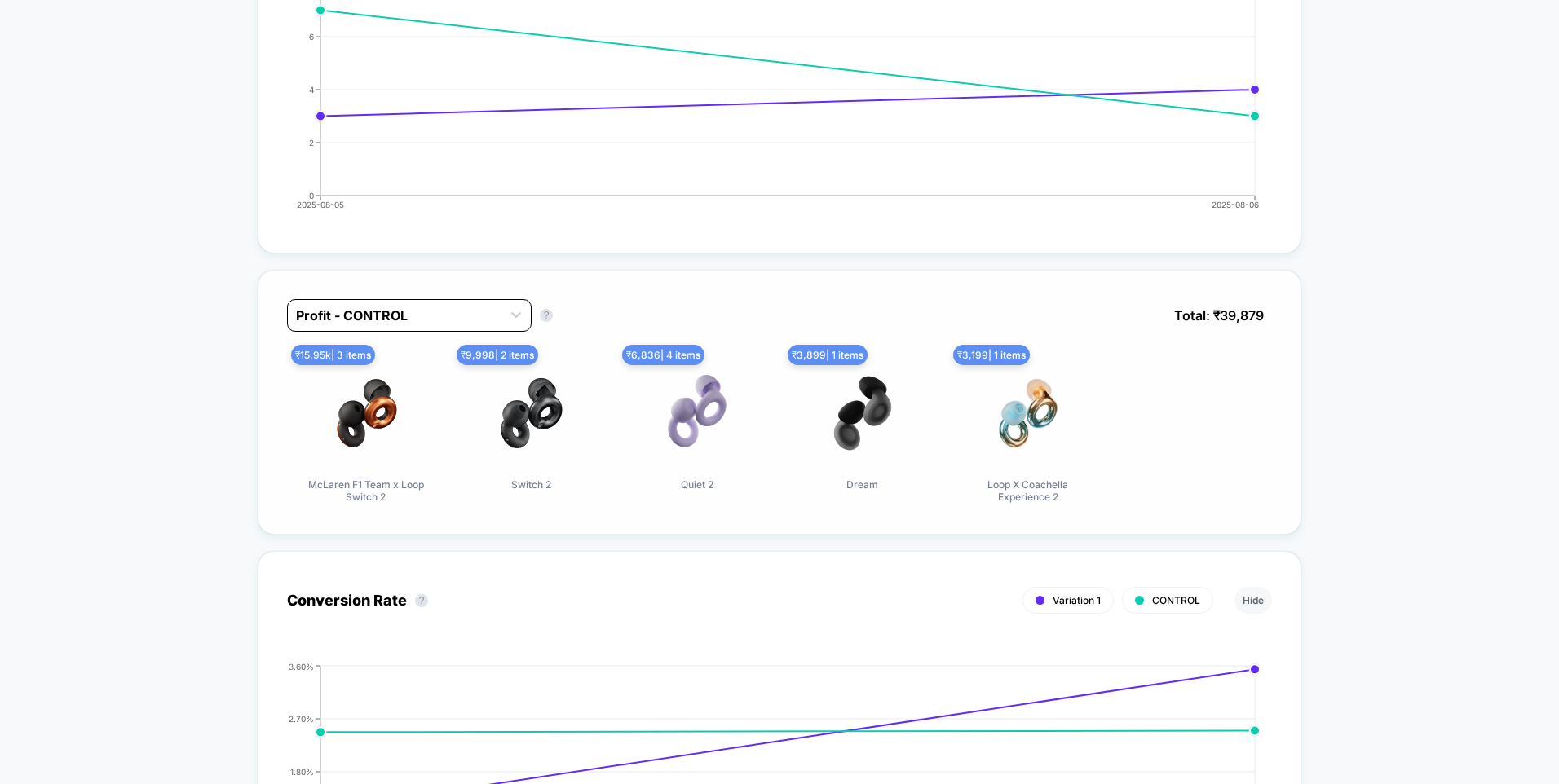 click at bounding box center (395, 315) 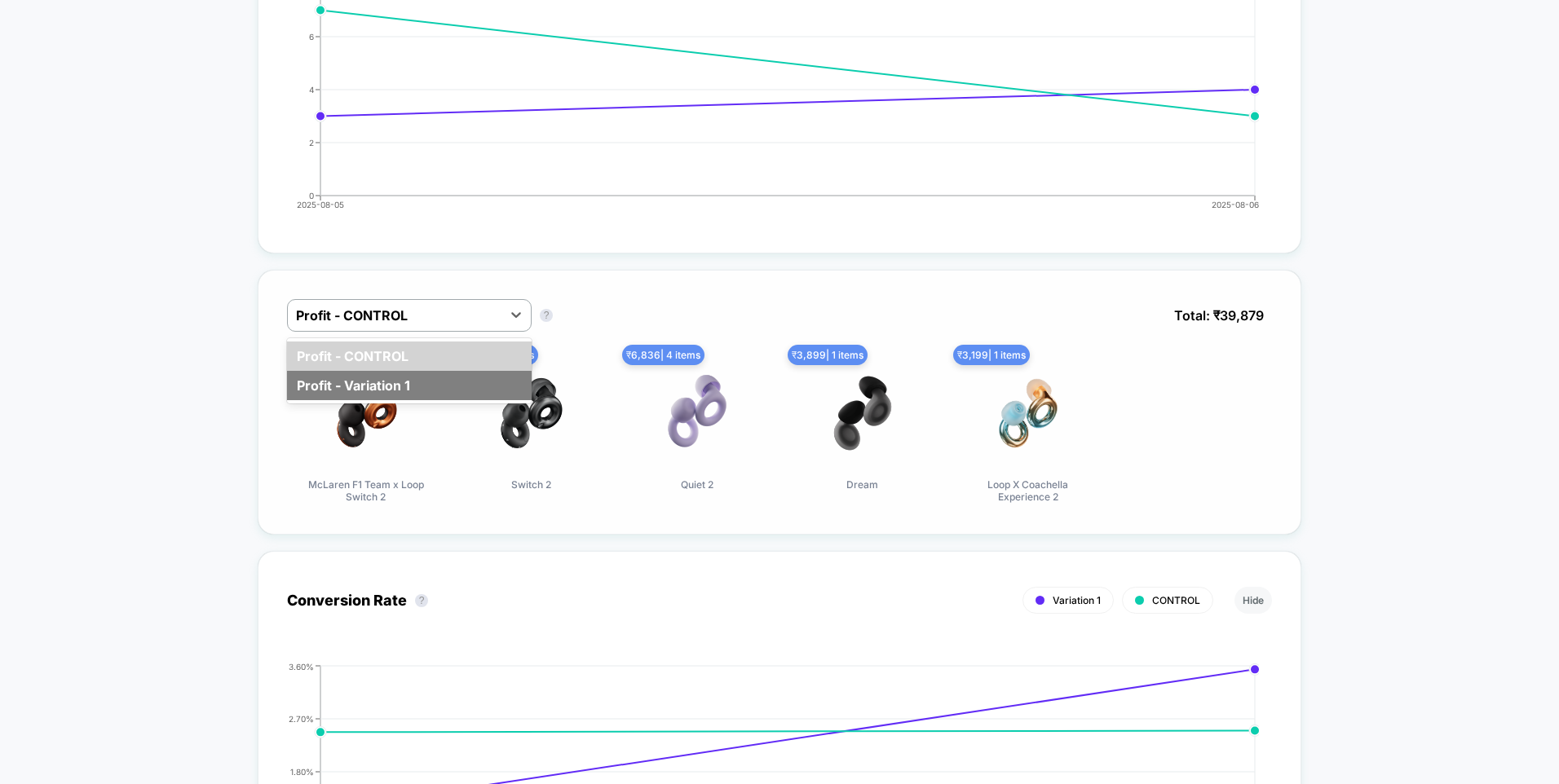 click on "Profit   - Variation 1" at bounding box center [409, 385] 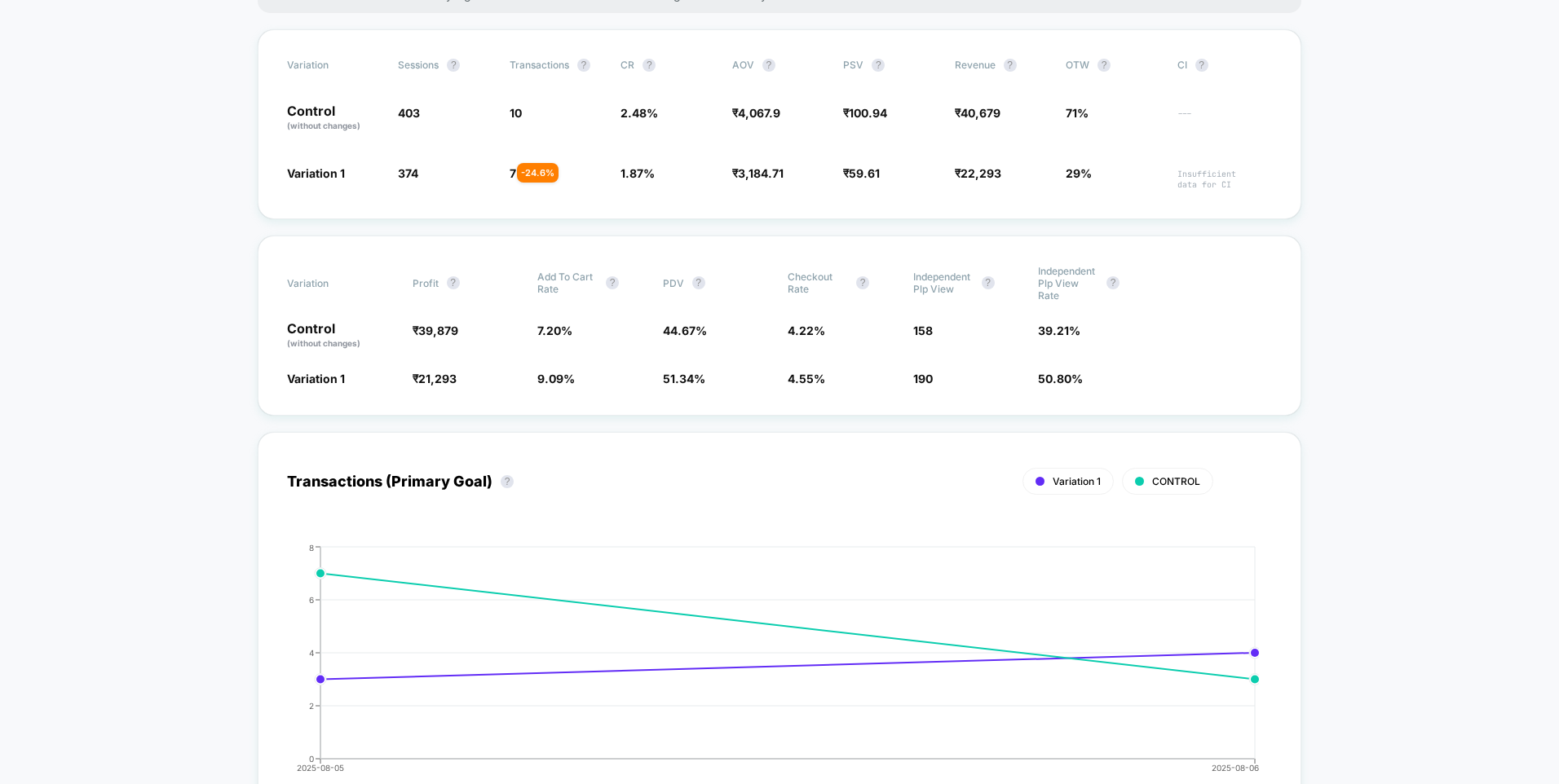 scroll, scrollTop: 81, scrollLeft: 0, axis: vertical 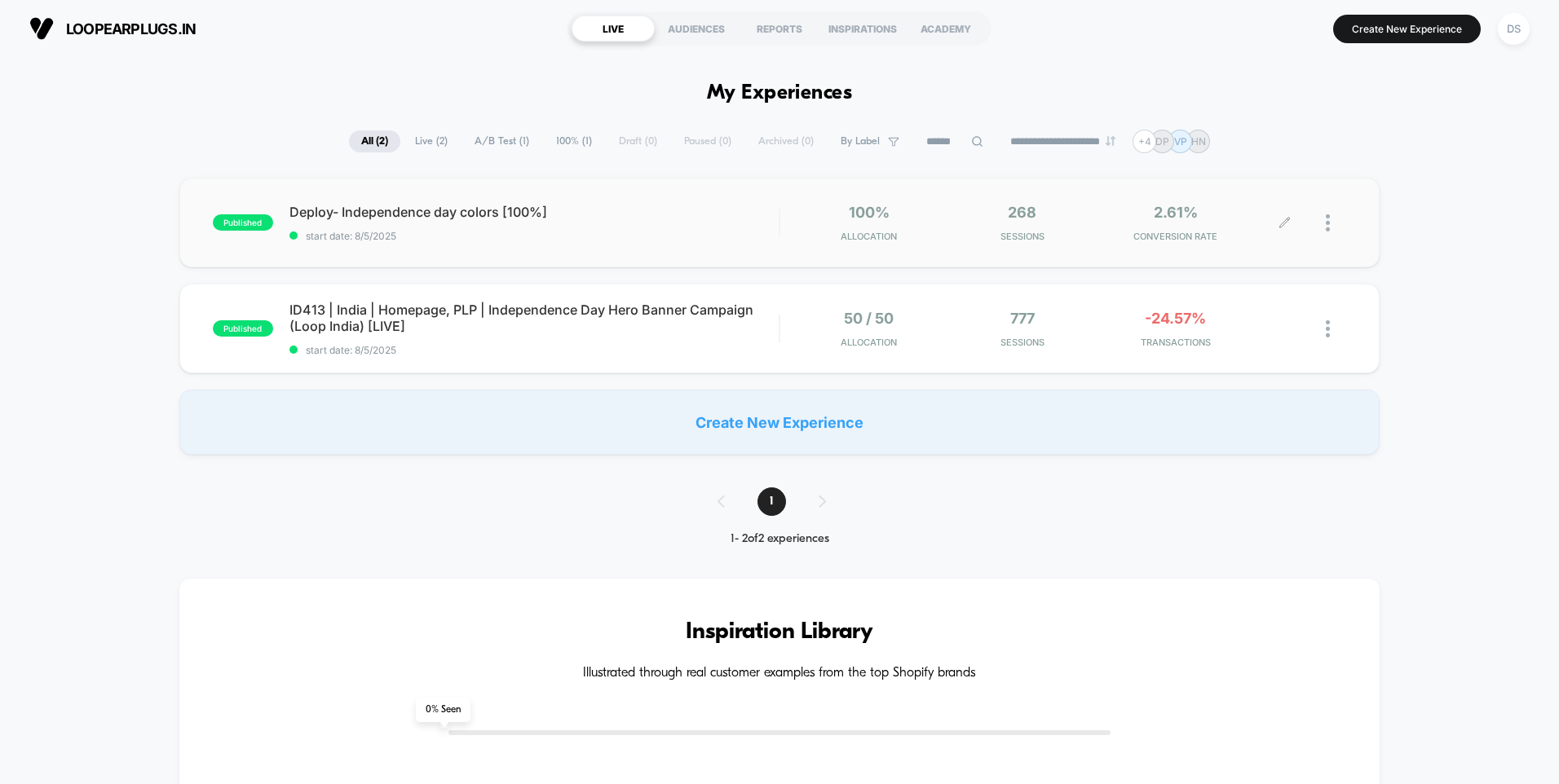 click on "268 Sessions" at bounding box center [1022, 222] 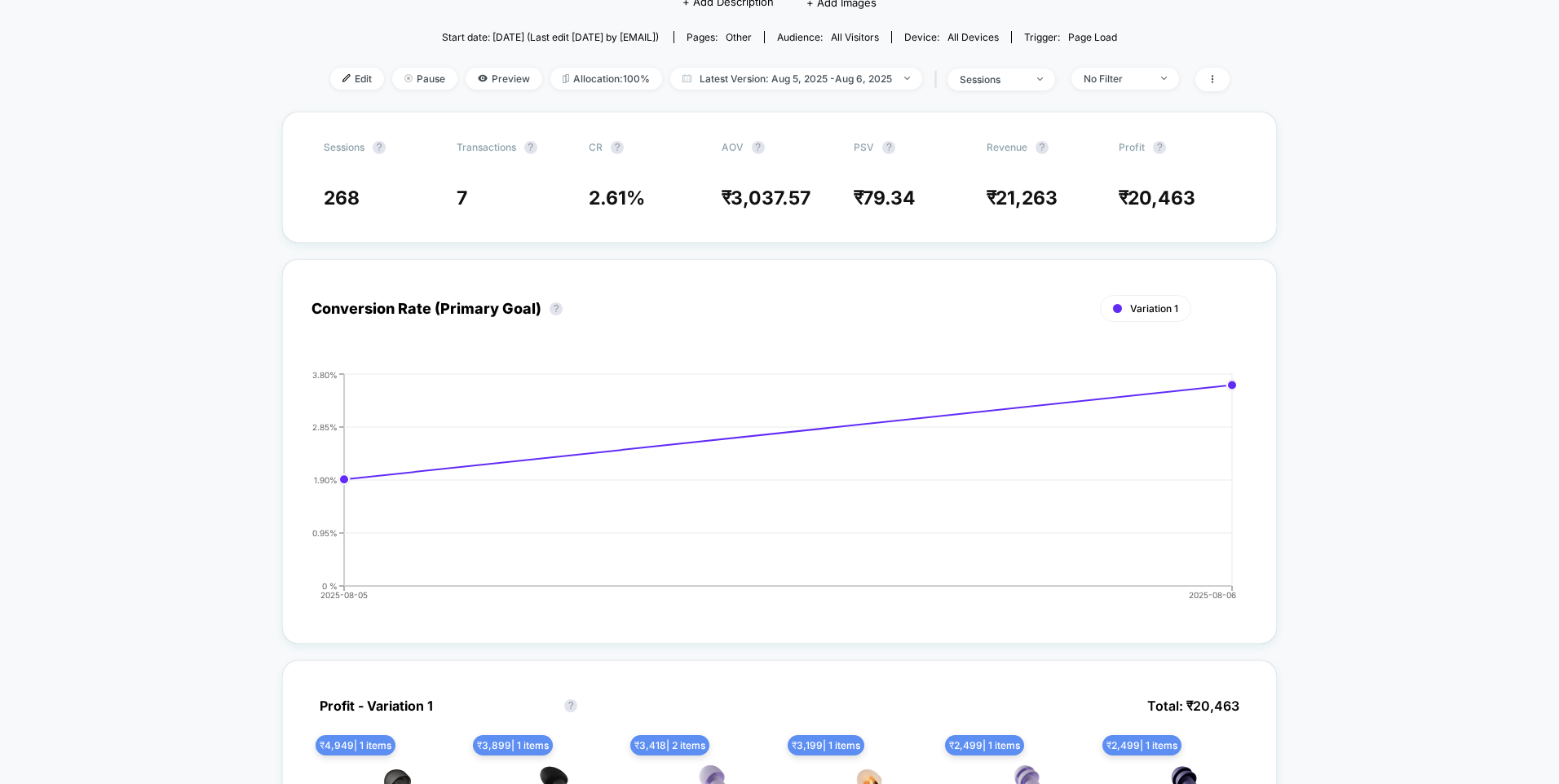 scroll, scrollTop: 163, scrollLeft: 0, axis: vertical 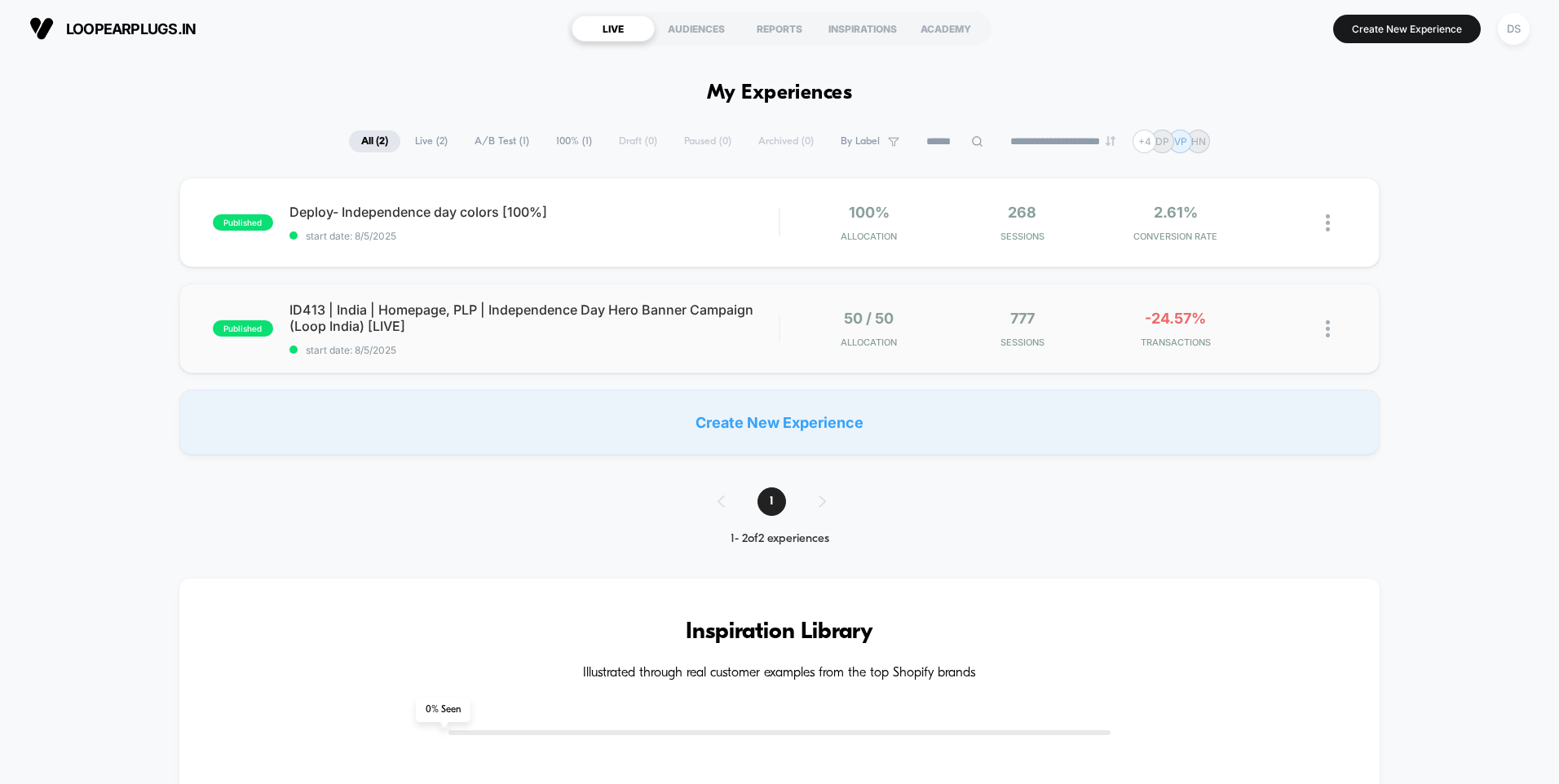 click on "50 / 50 Allocation" at bounding box center [869, 328] 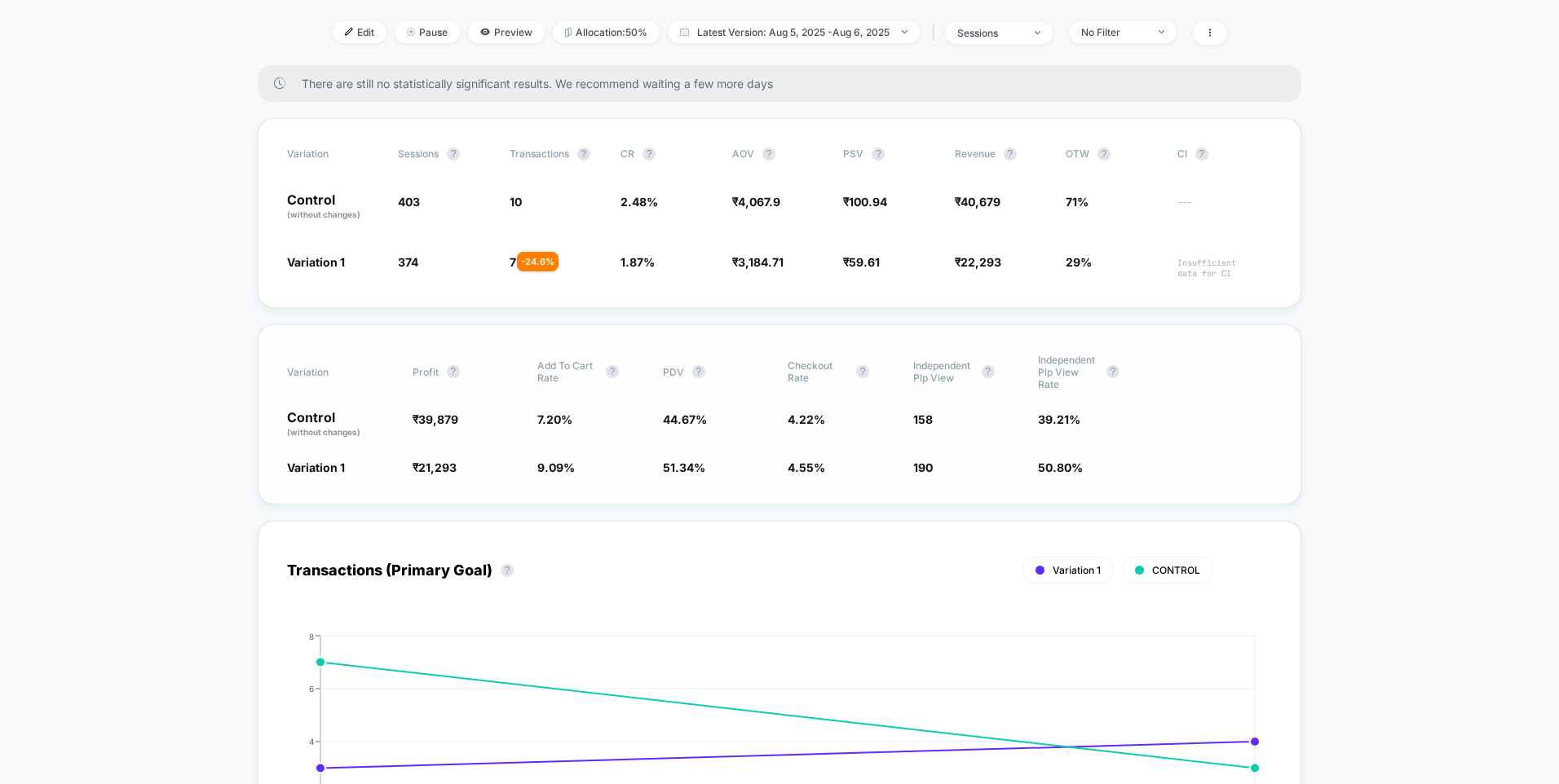 scroll, scrollTop: 0, scrollLeft: 0, axis: both 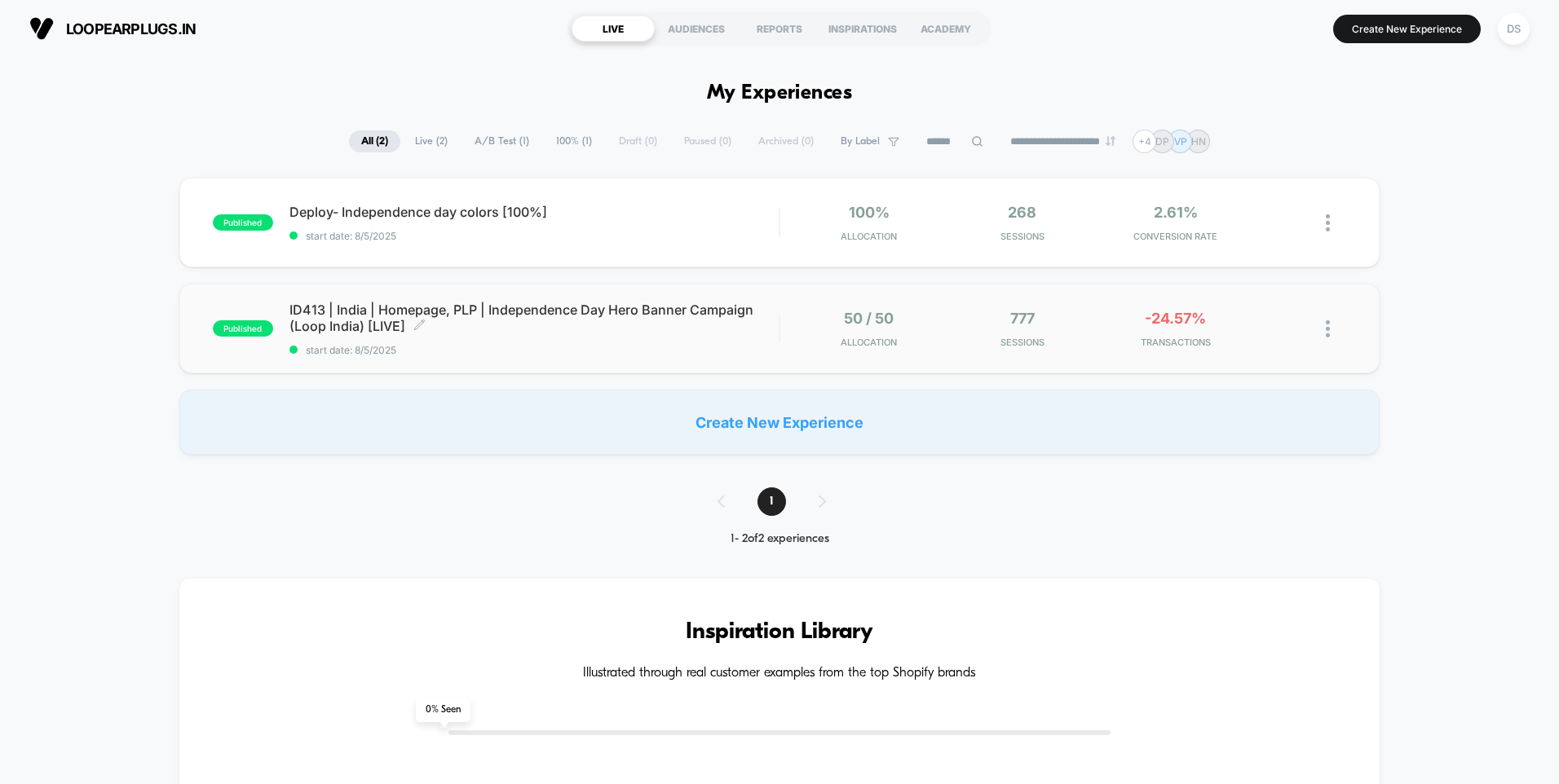 click on "ID413 | India | Homepage, PLP |  Independence Day Hero Banner Campaign (Loop India) [LIVE] Click to edit experience details" at bounding box center [534, 318] 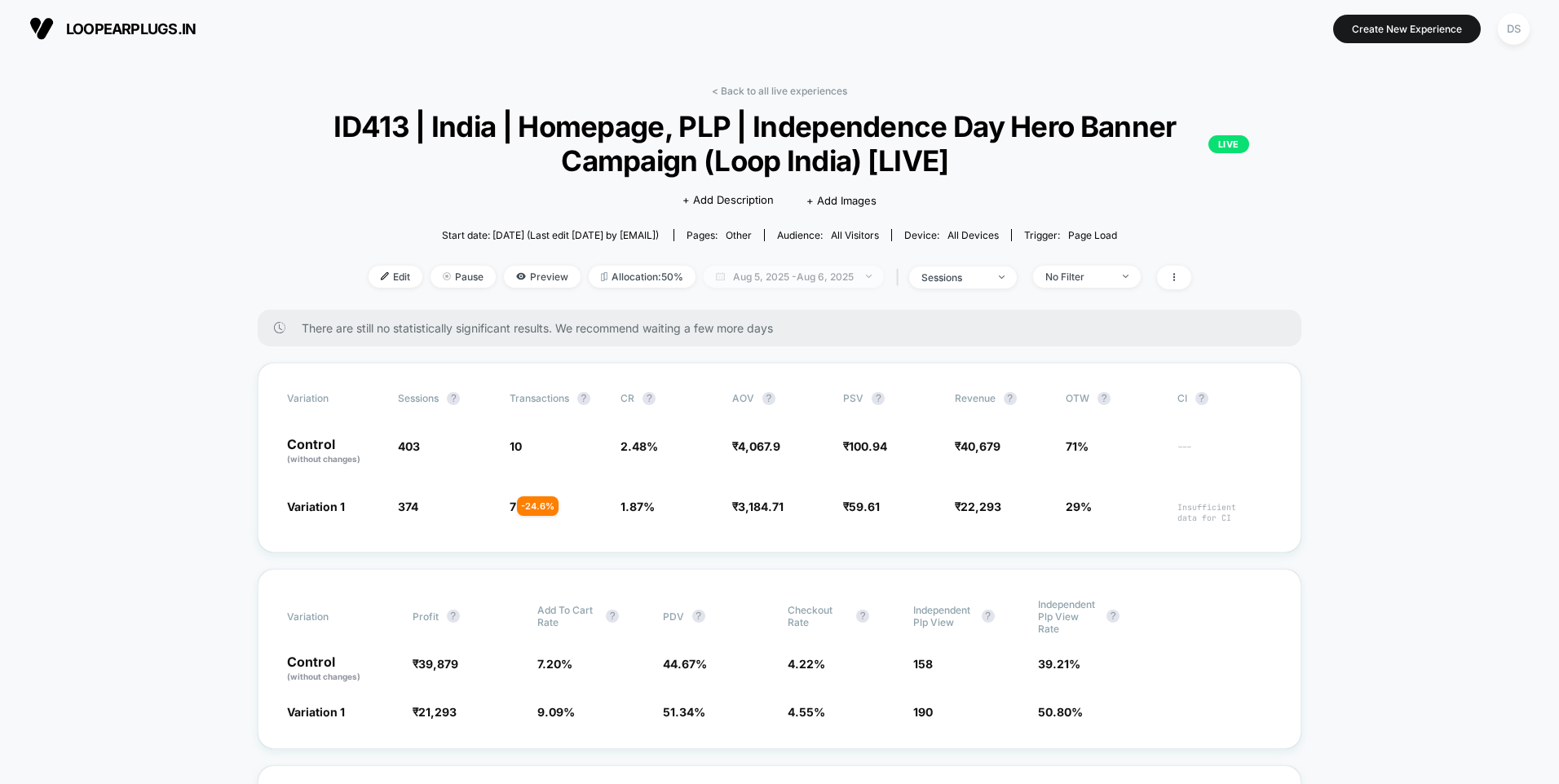 click on "Aug 5, 2025    -    Aug 6, 2025" at bounding box center (793, 276) 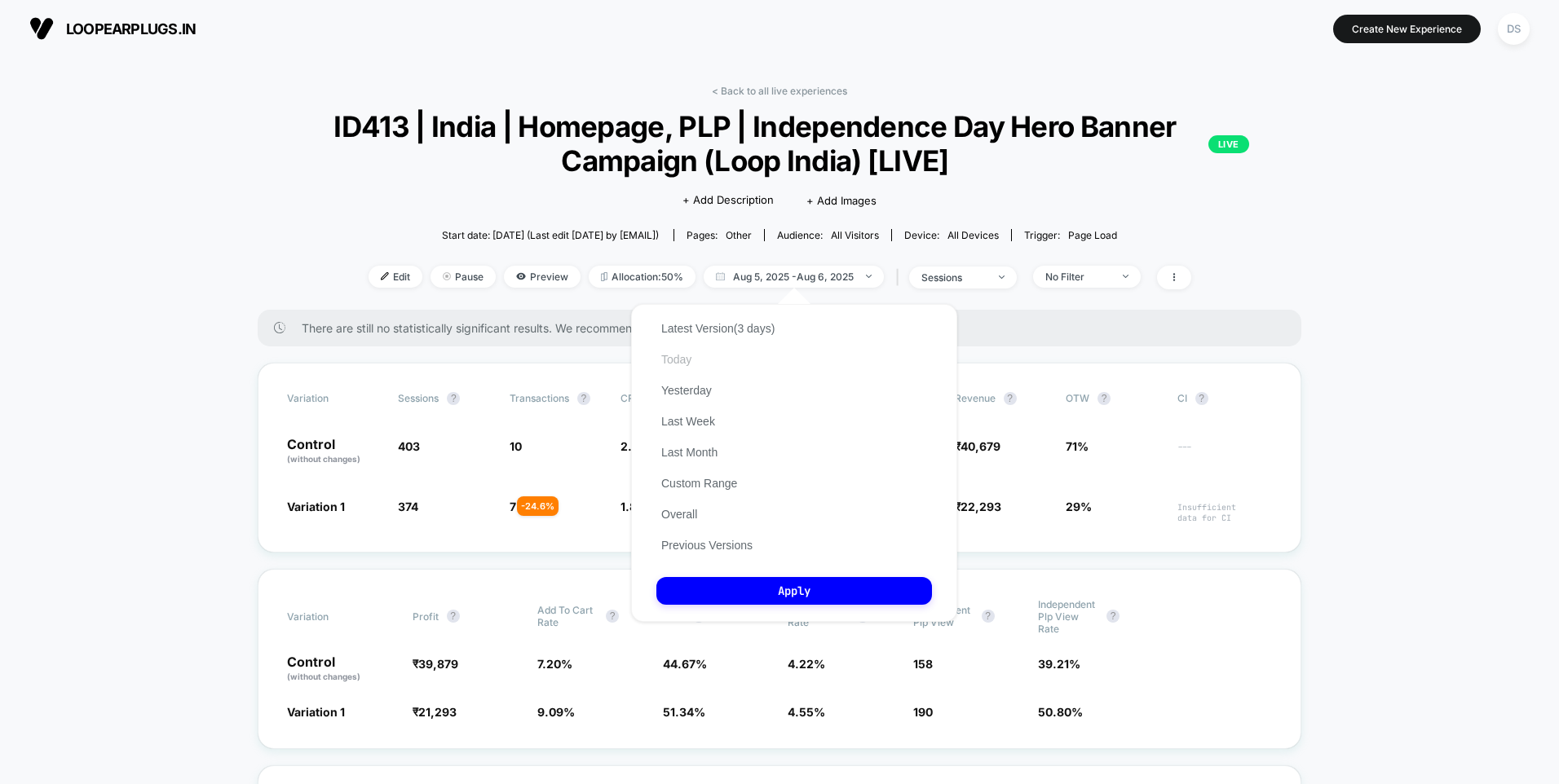 drag, startPoint x: 717, startPoint y: 354, endPoint x: 678, endPoint y: 355, distance: 39.01282 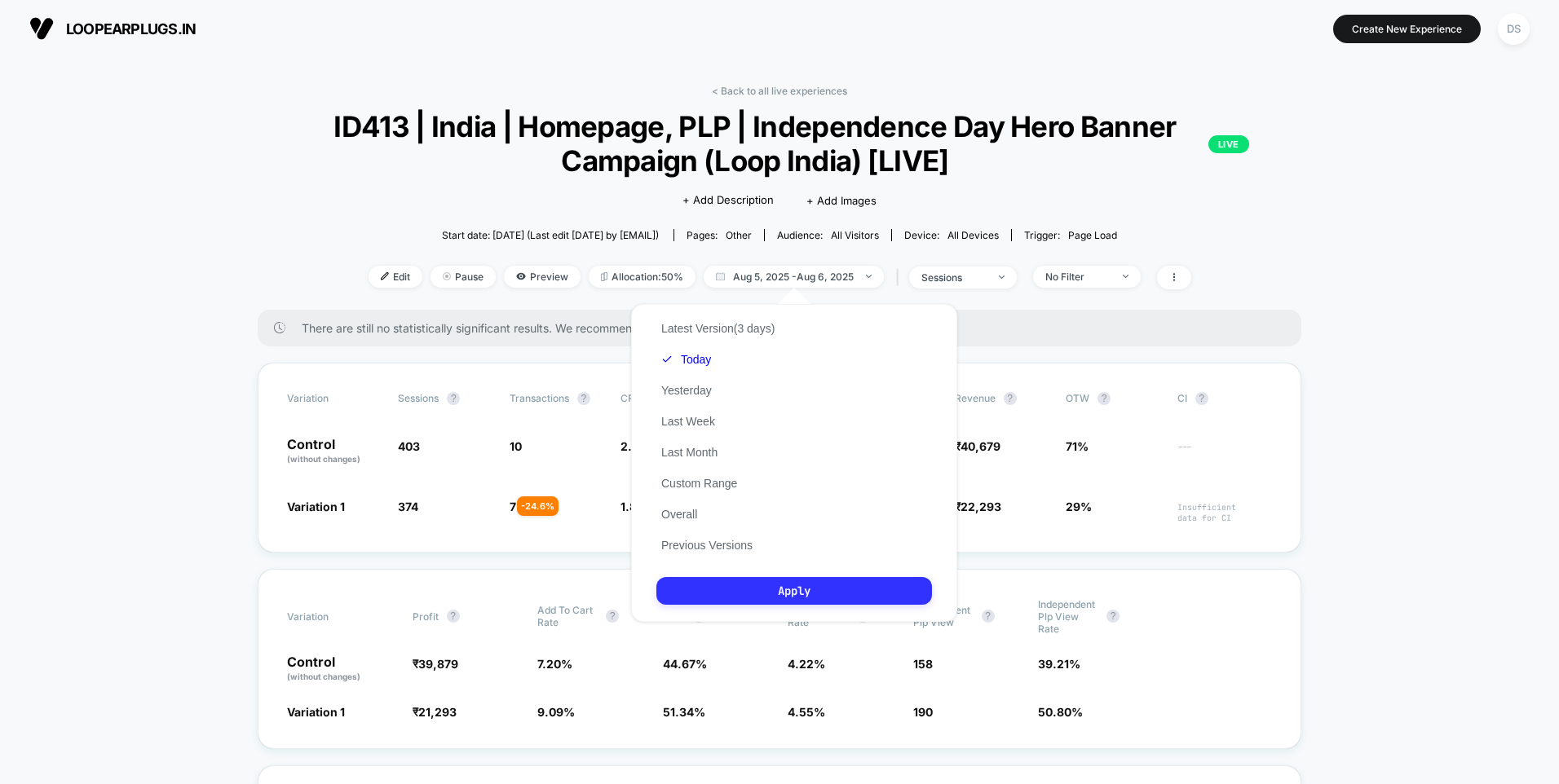 click on "Apply" at bounding box center (794, 591) 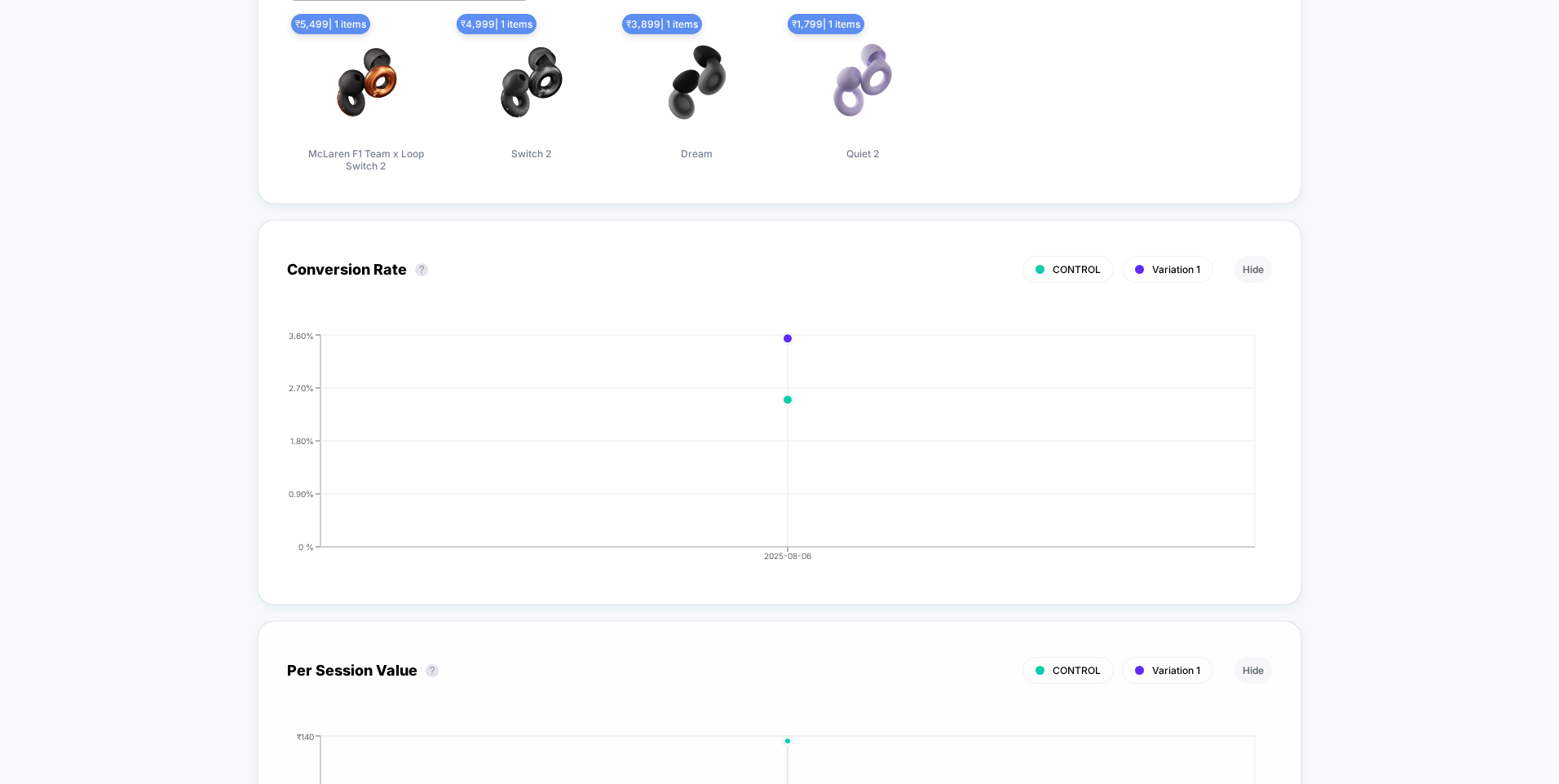 scroll, scrollTop: 815, scrollLeft: 0, axis: vertical 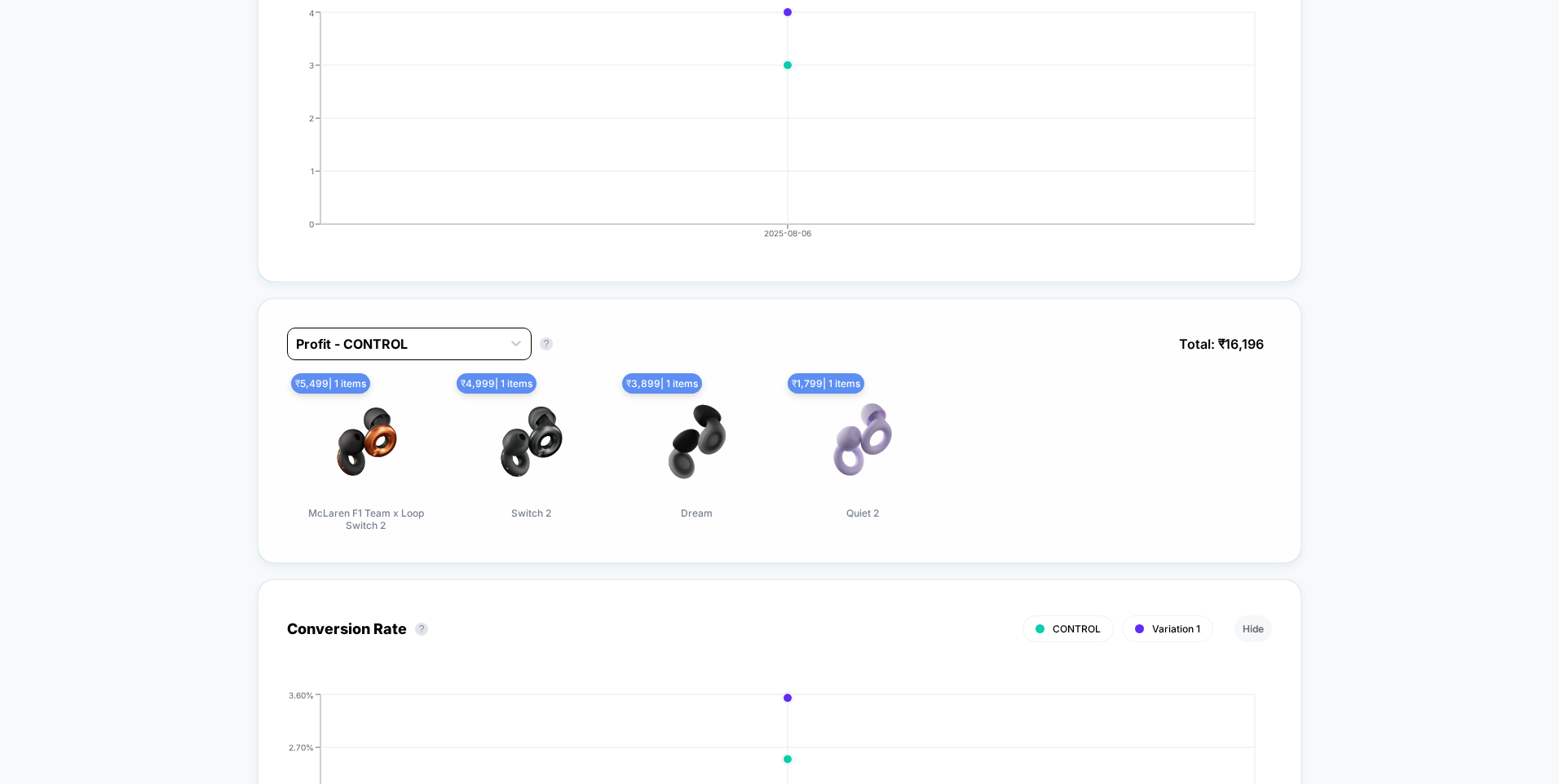 click at bounding box center [395, 344] 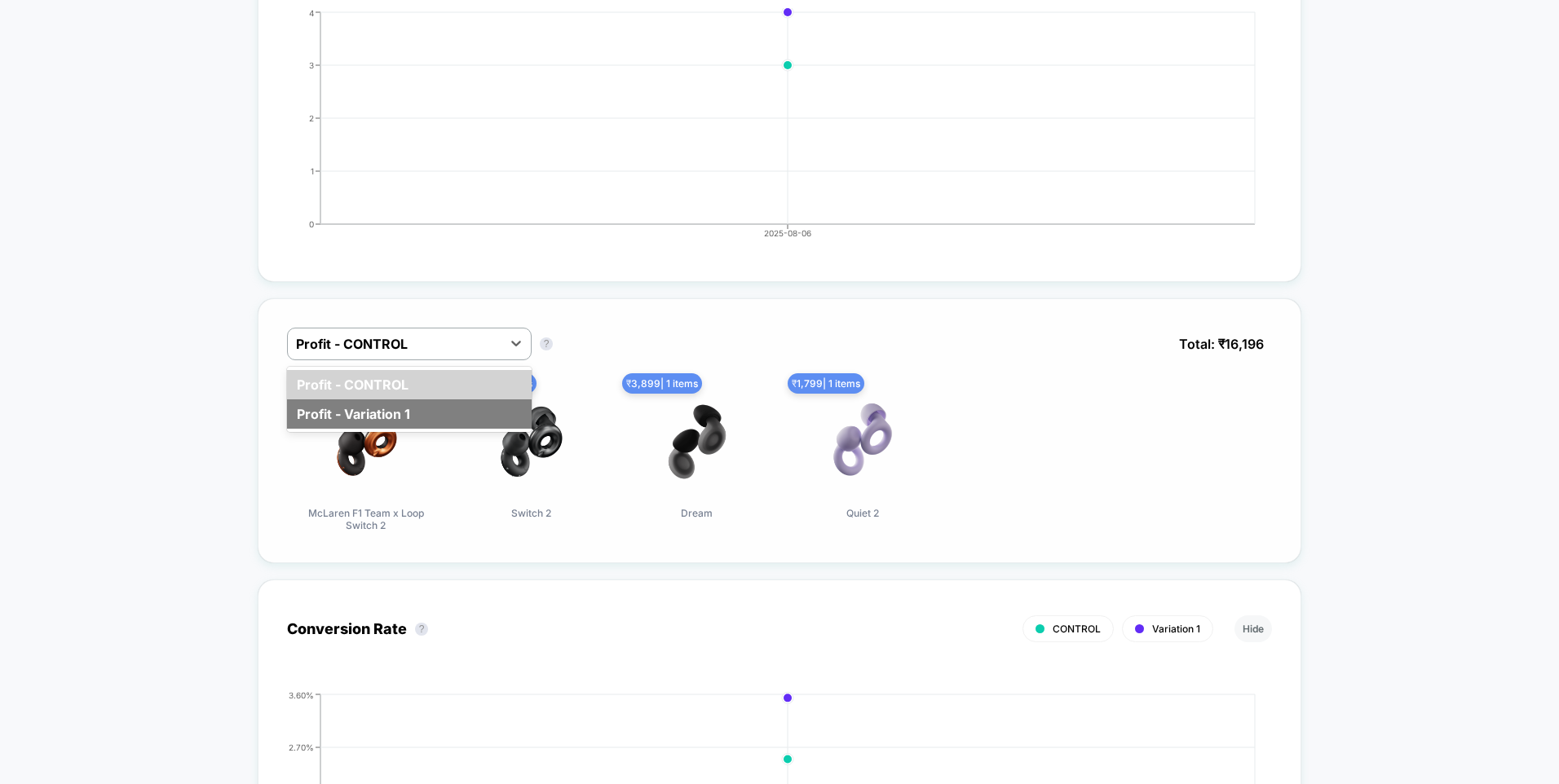 click on "Profit   - Variation 1" at bounding box center [409, 414] 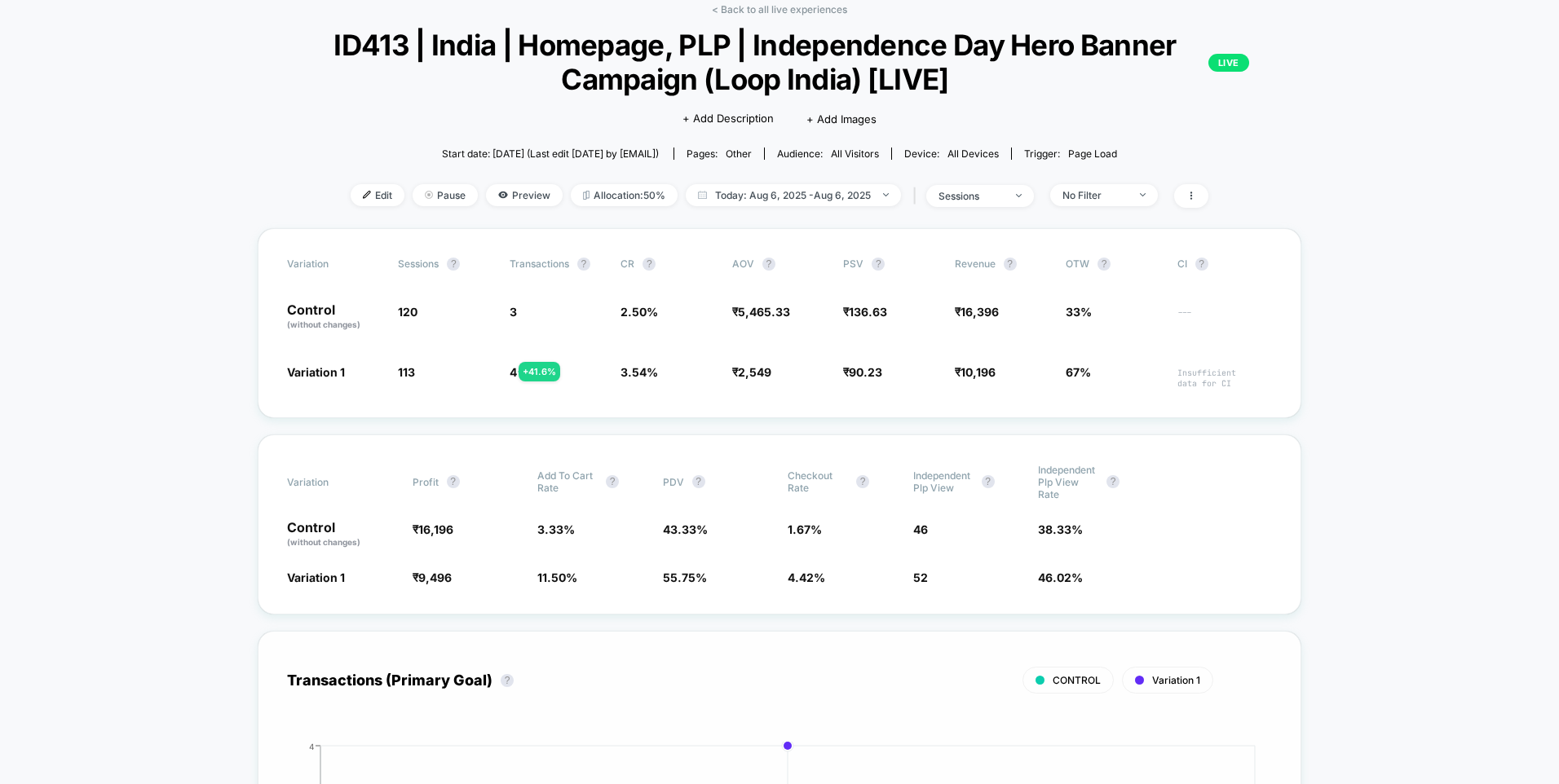 scroll, scrollTop: 0, scrollLeft: 0, axis: both 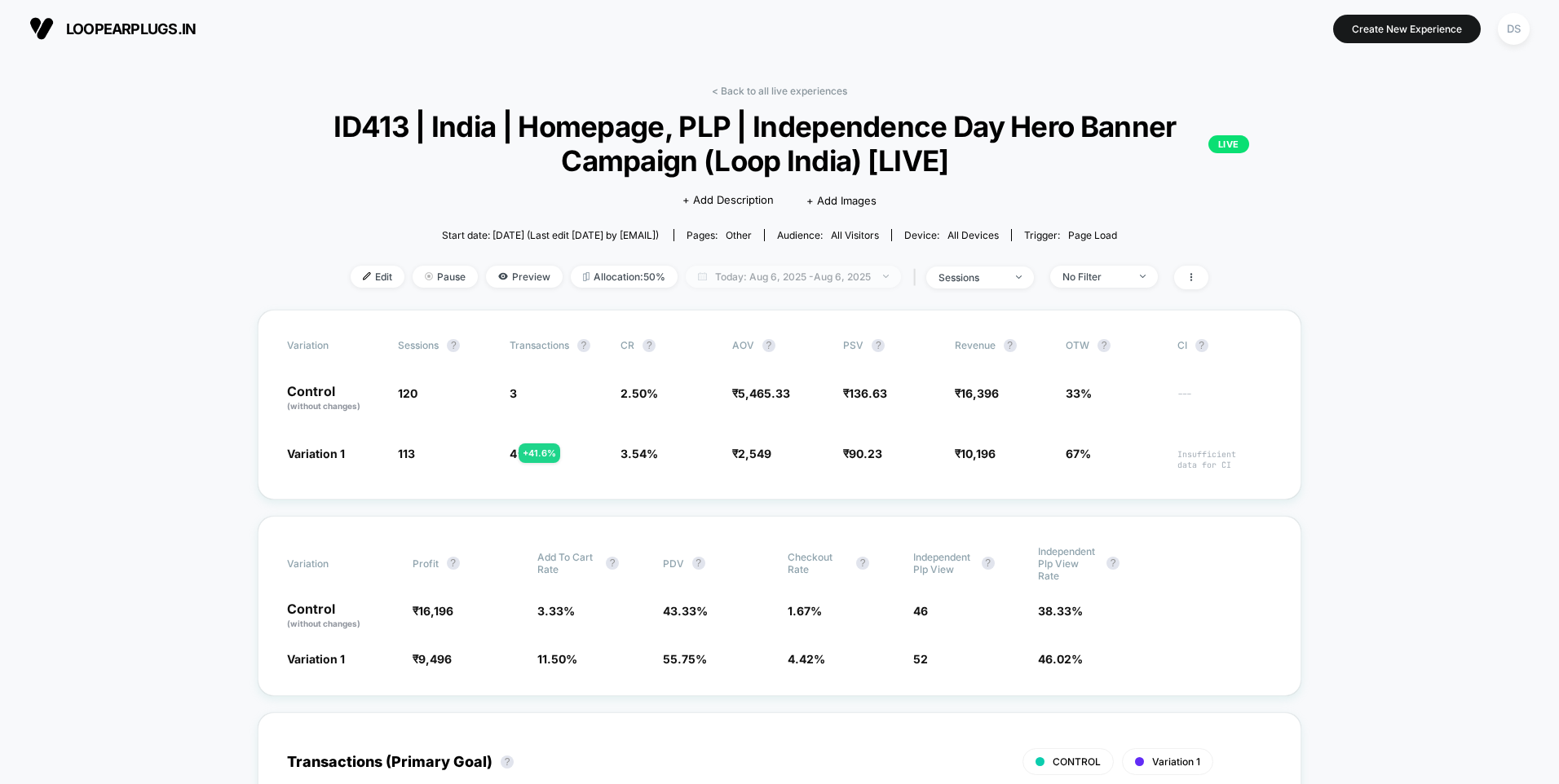 click on "Today:     Aug 6, 2025    -    Aug 6, 2025" at bounding box center (793, 276) 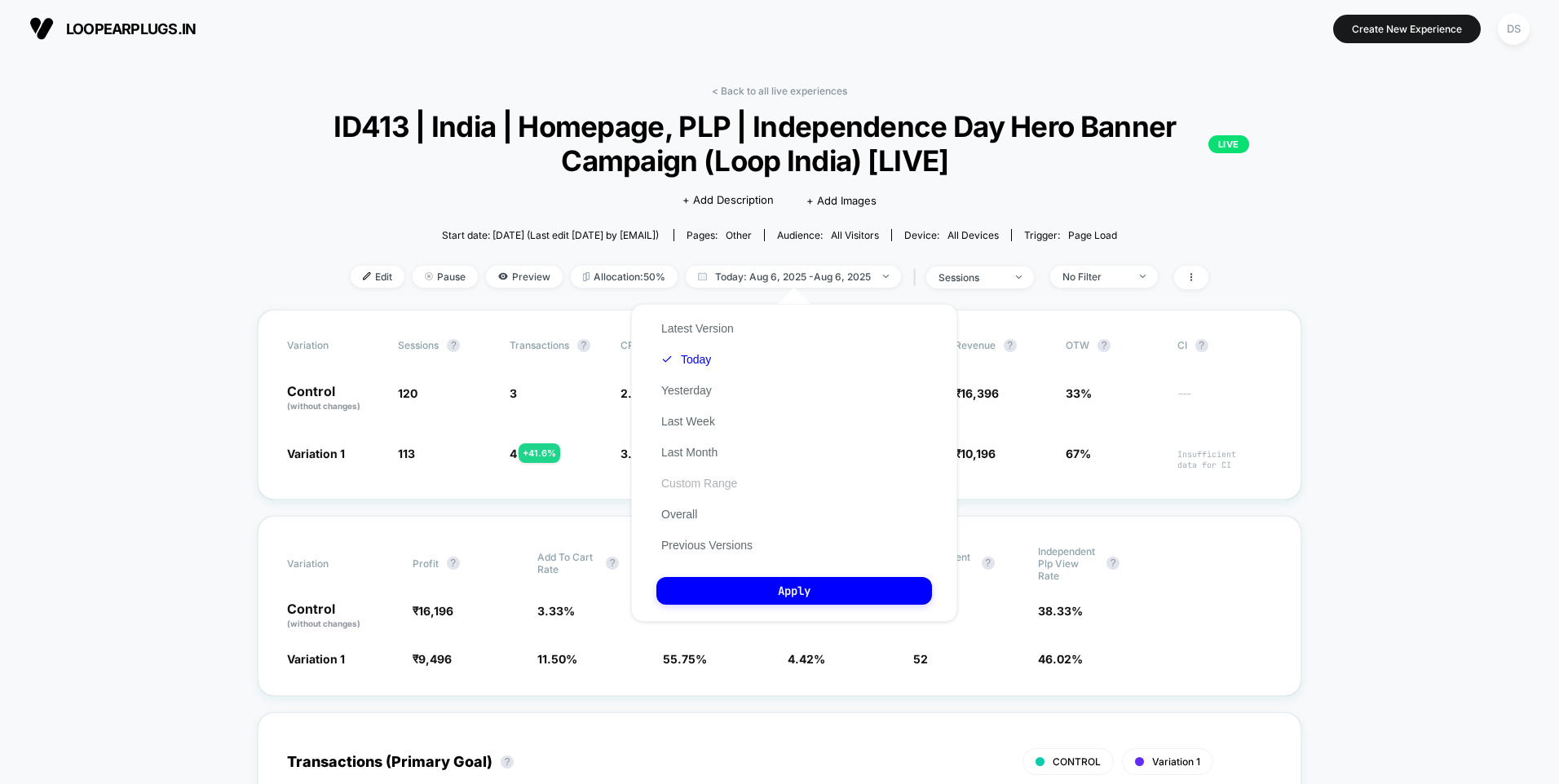 click on "Custom Range" at bounding box center [699, 483] 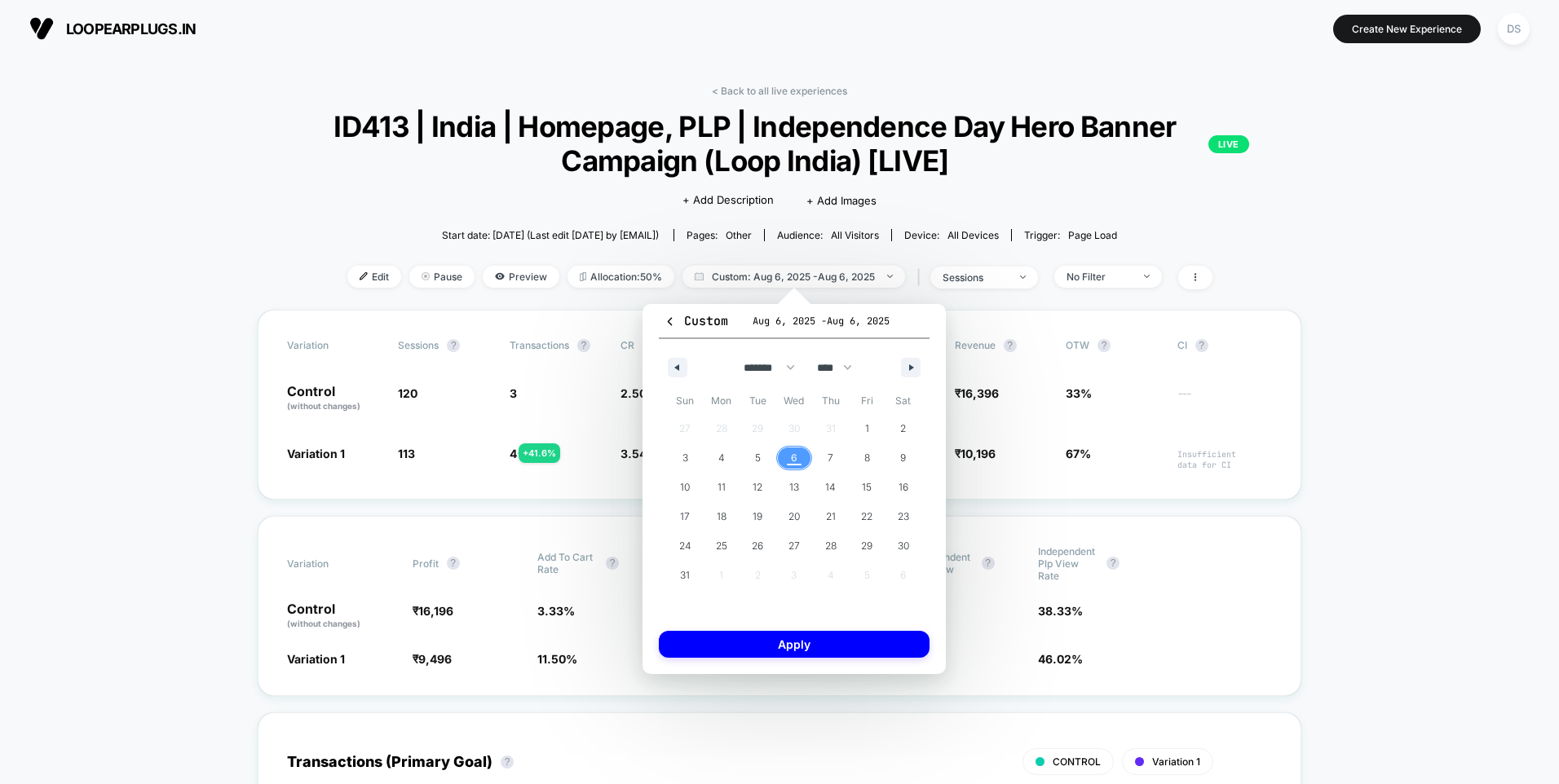 click on "6" at bounding box center (794, 458) 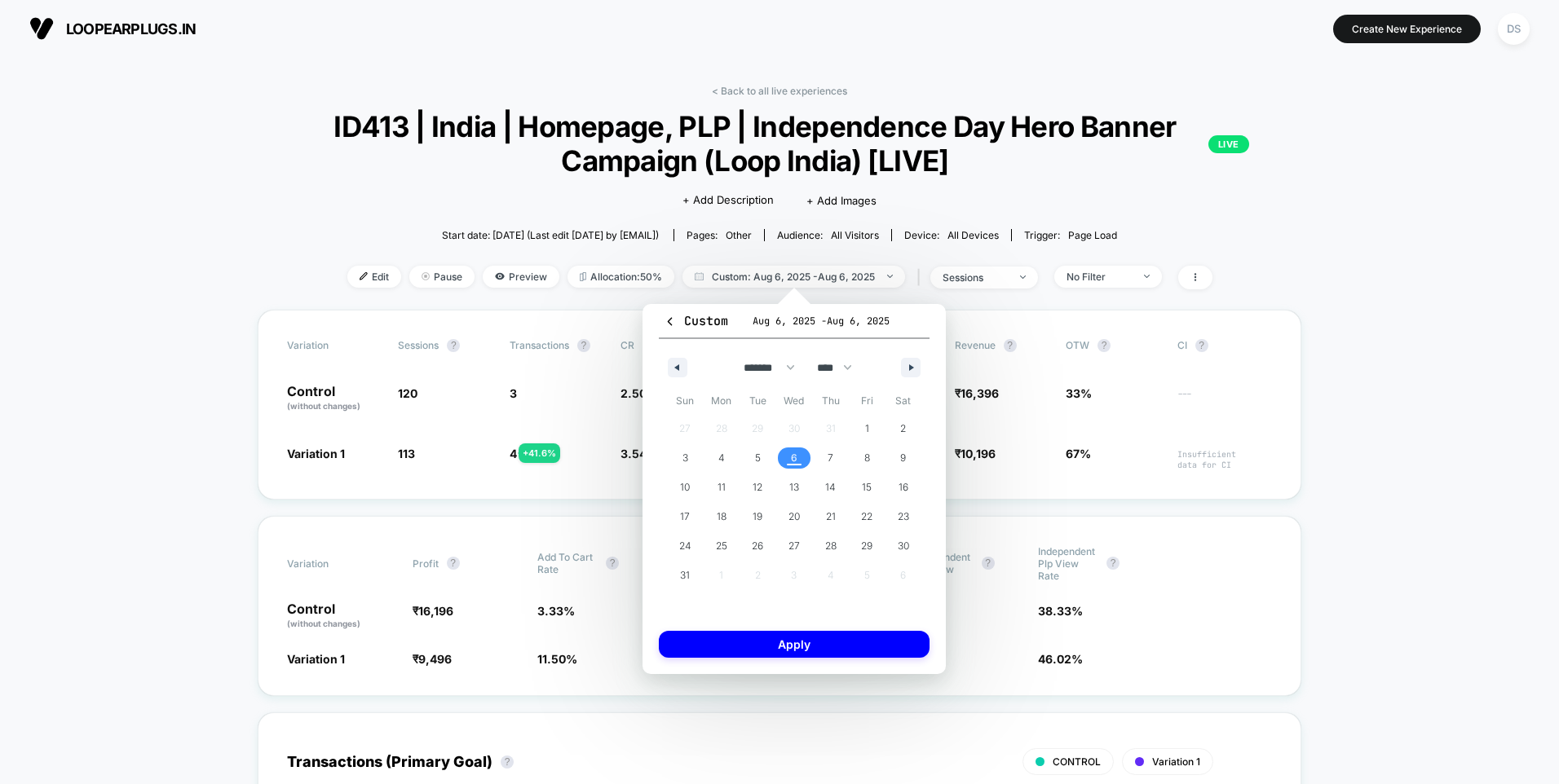 click on "6" at bounding box center [794, 458] 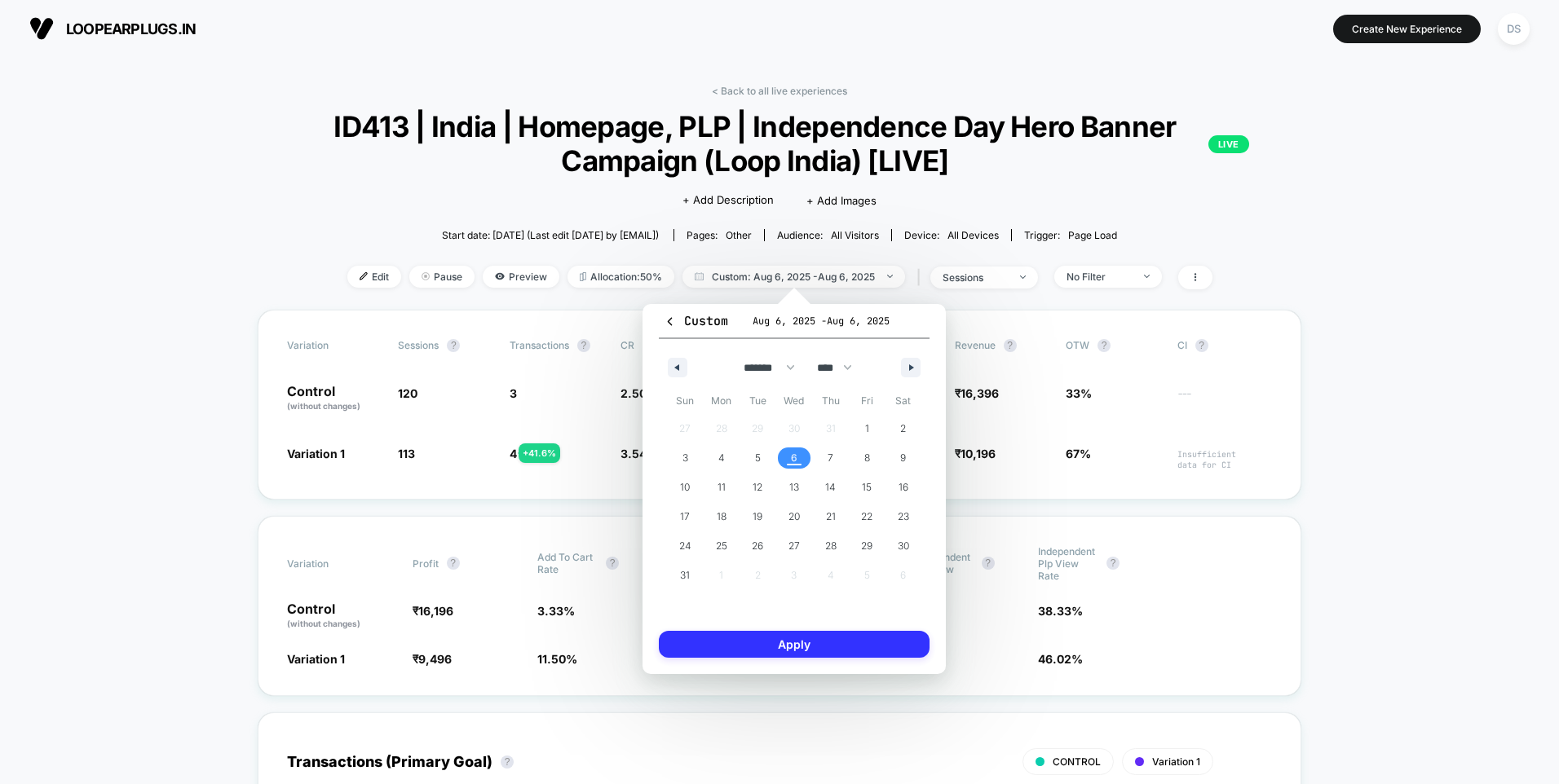 click on "Apply" at bounding box center [794, 644] 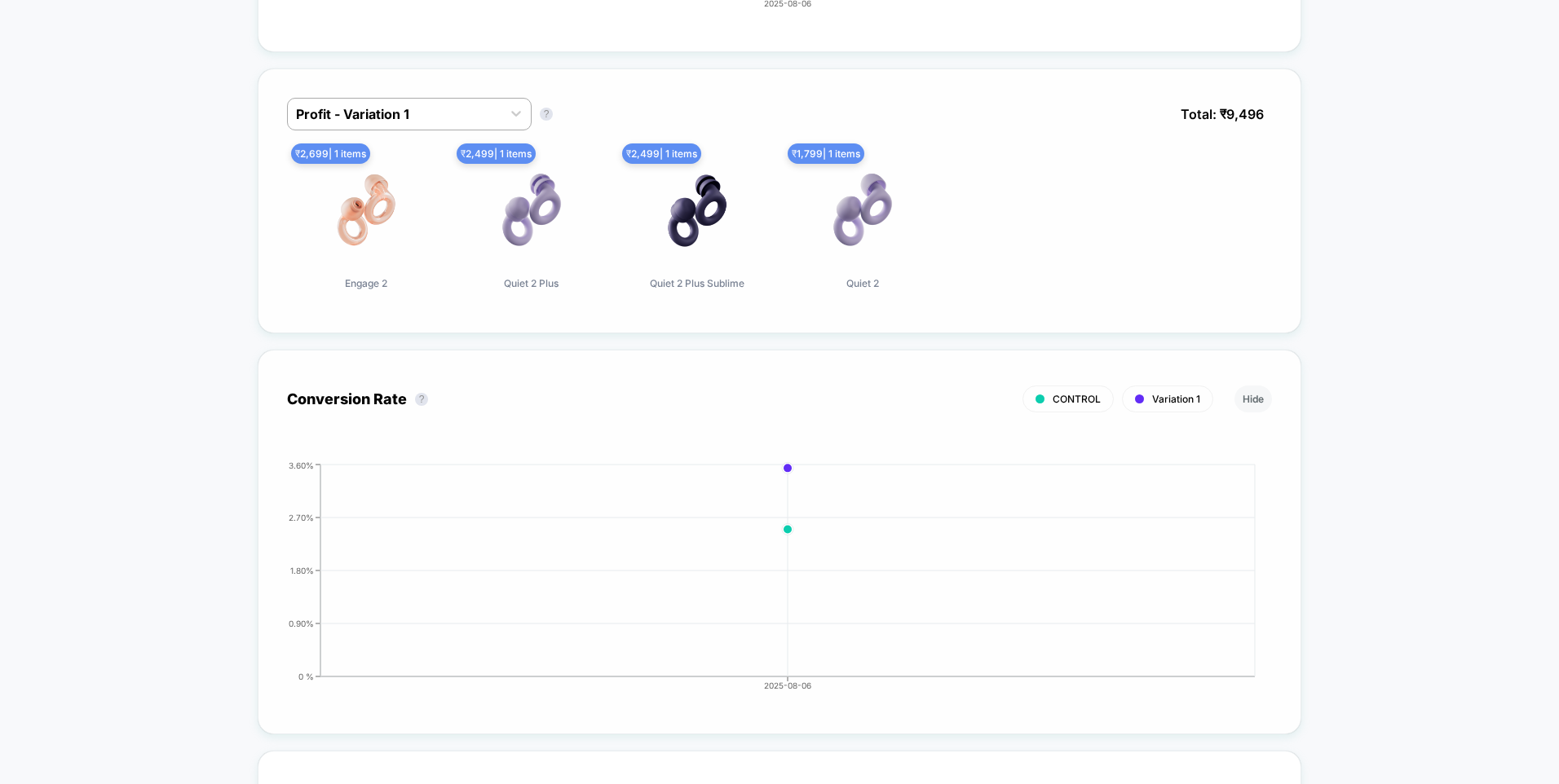 scroll, scrollTop: 896, scrollLeft: 0, axis: vertical 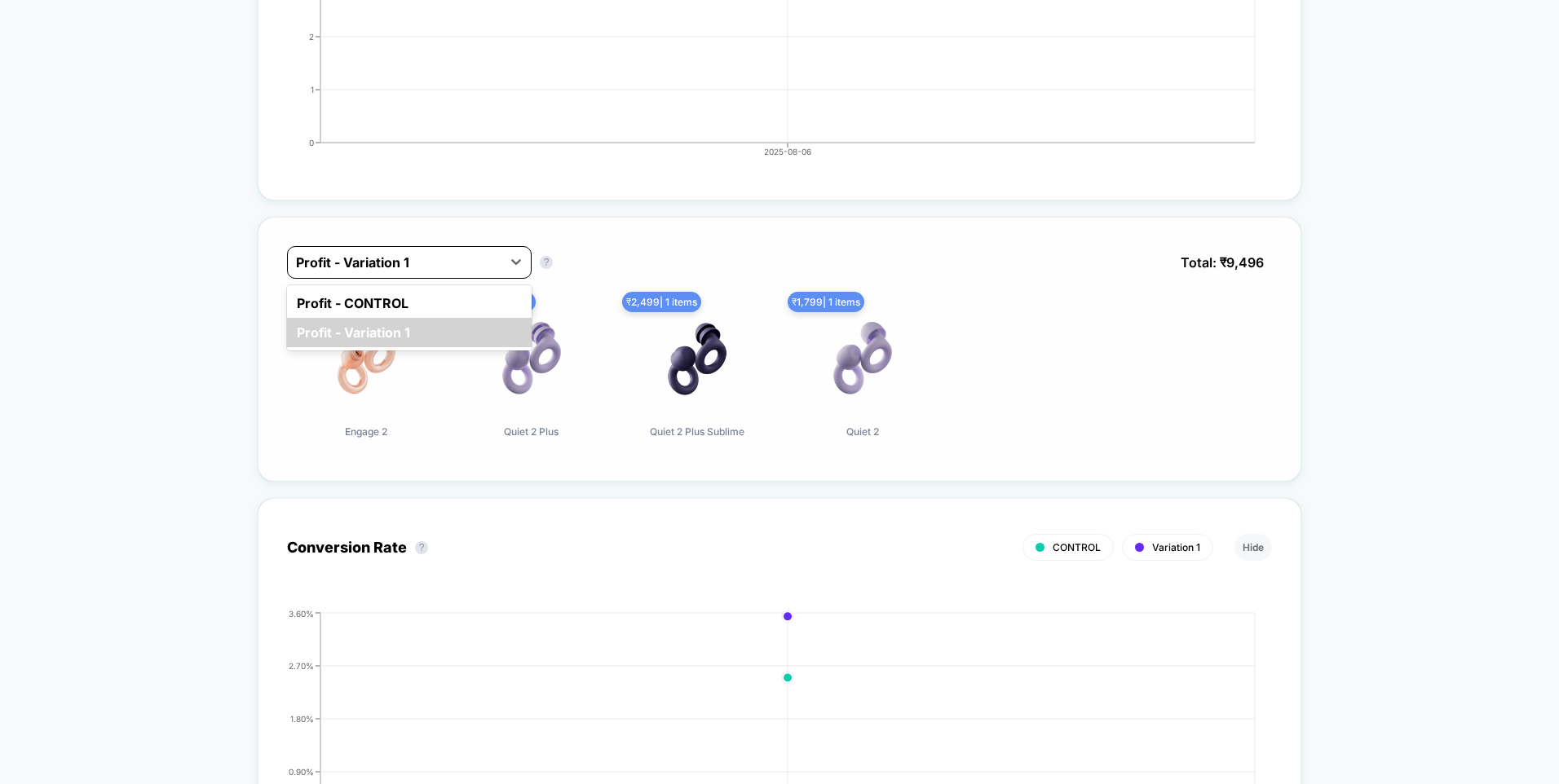 click on "Profit   - Variation 1" at bounding box center [395, 262] 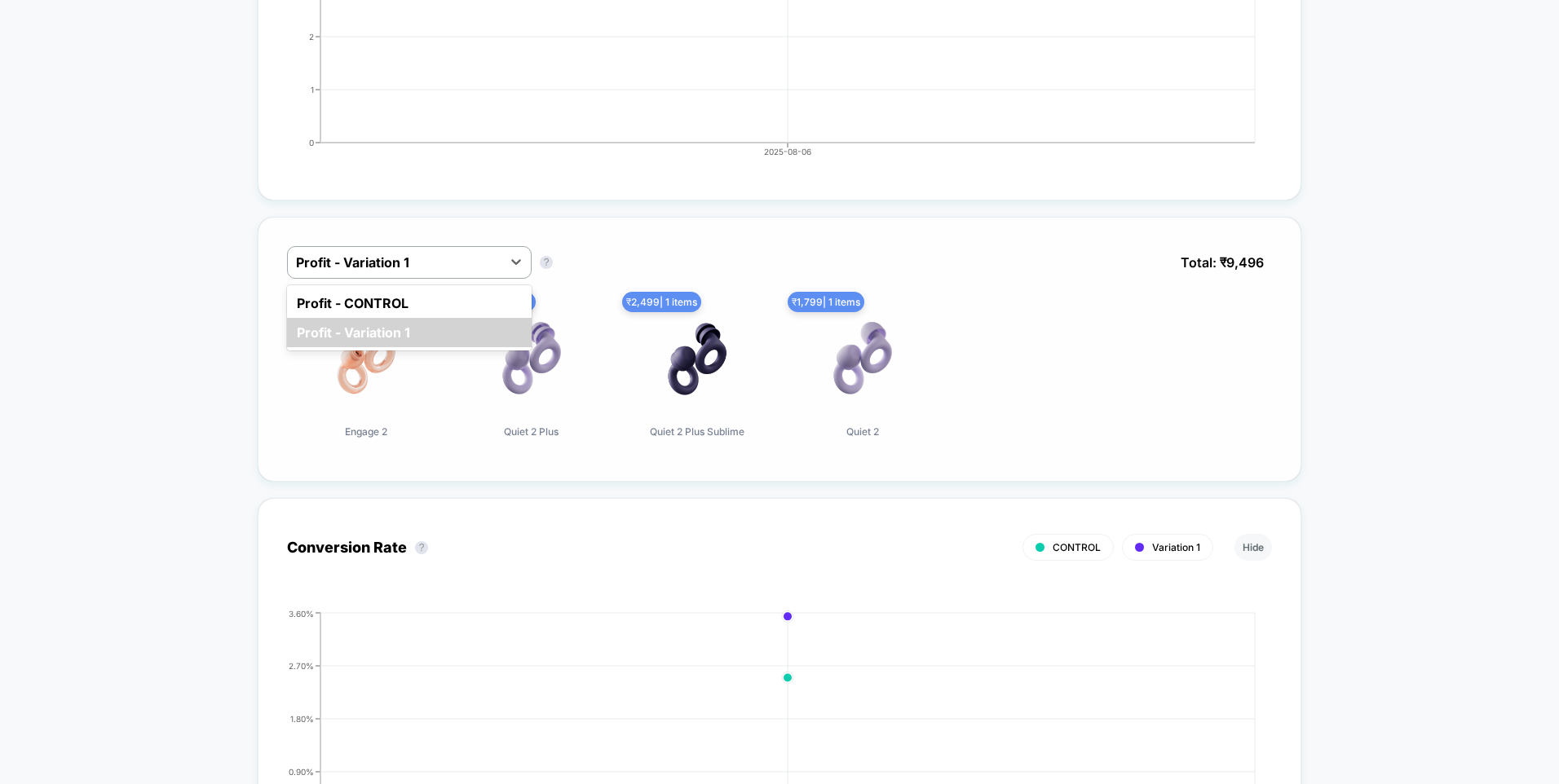 click on "Profit   - CONTROL" at bounding box center (409, 303) 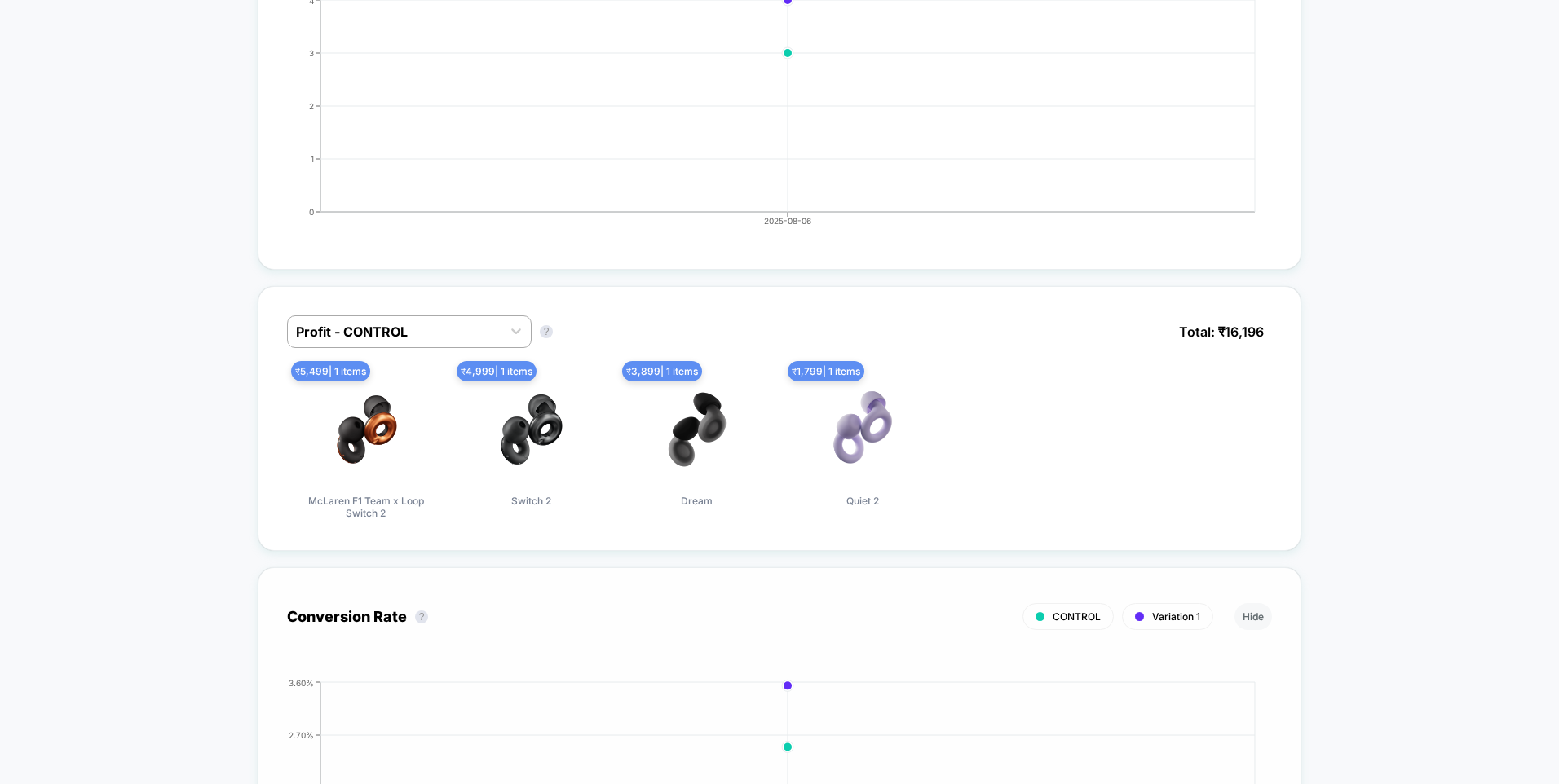 scroll, scrollTop: 733, scrollLeft: 0, axis: vertical 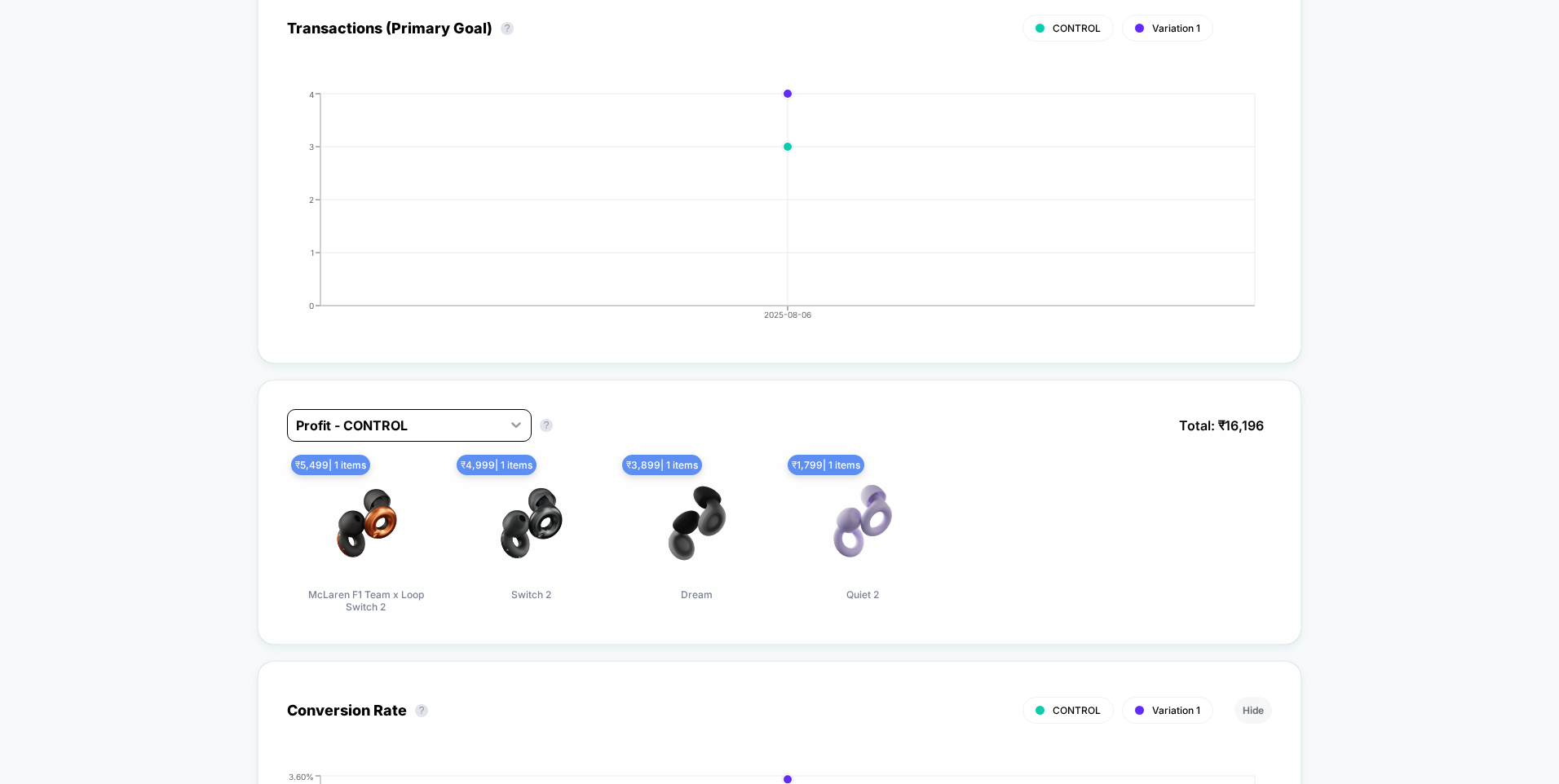 click 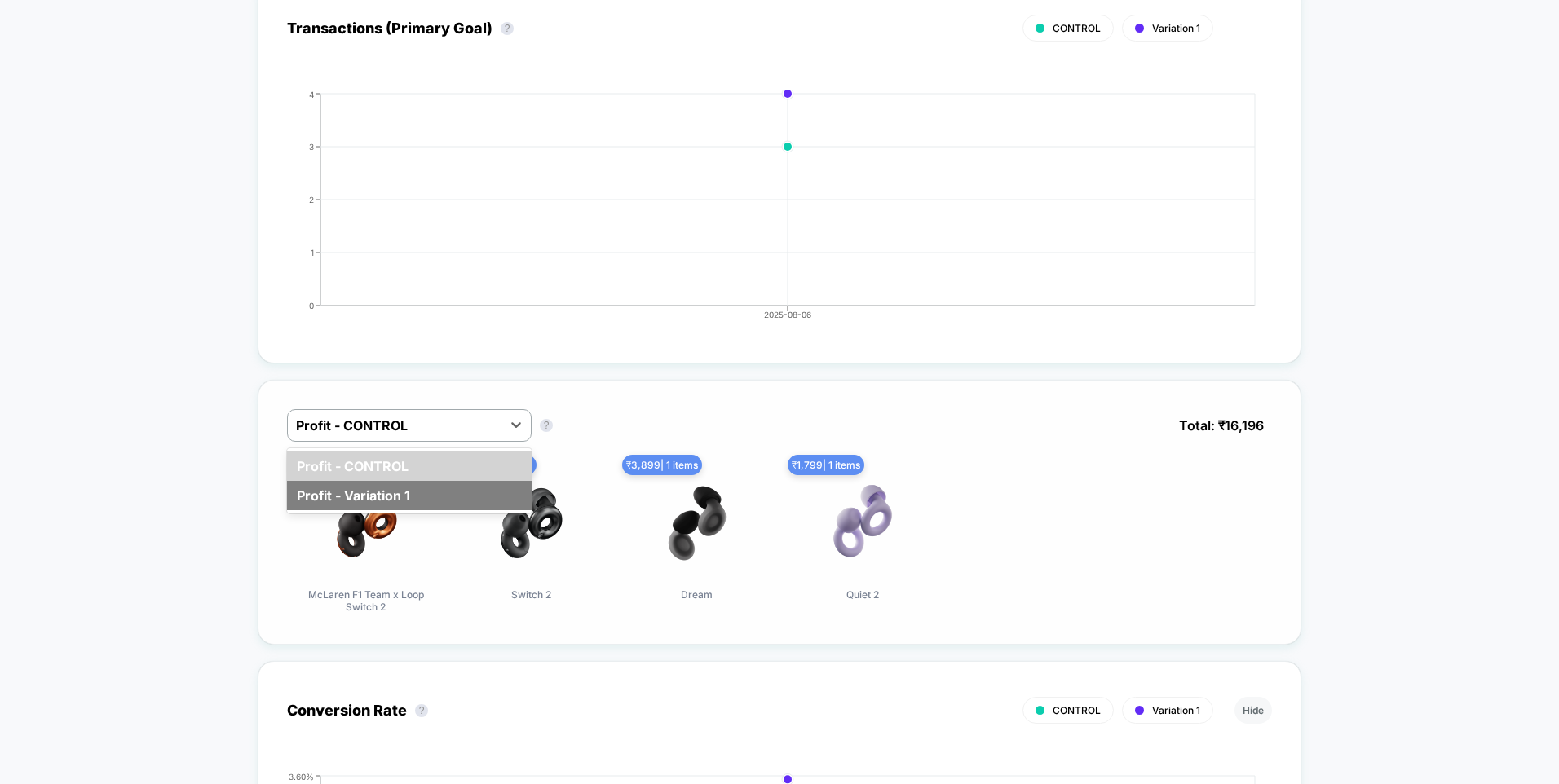 click on "Profit   - Variation 1" at bounding box center (409, 496) 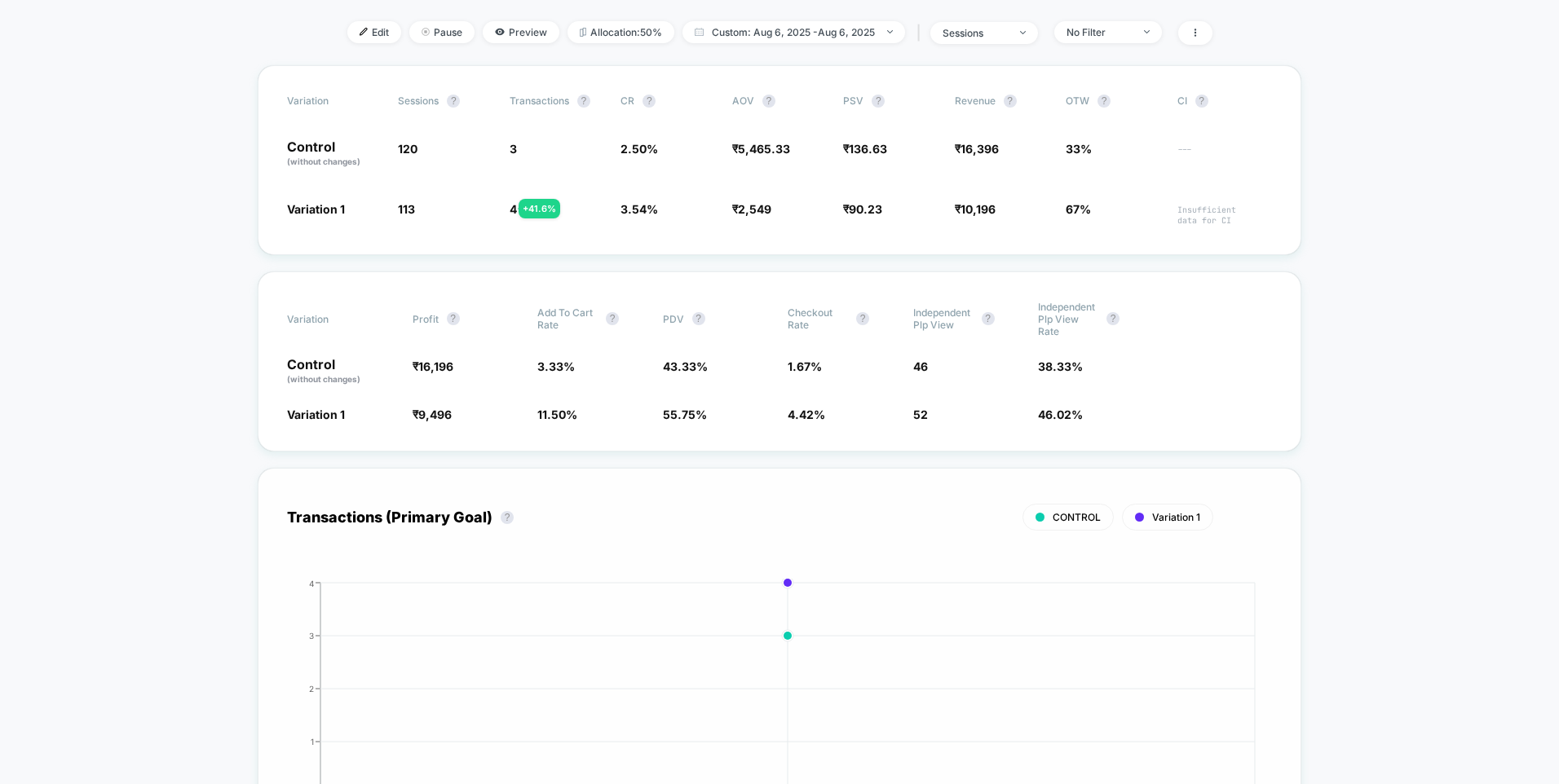 scroll, scrollTop: 0, scrollLeft: 0, axis: both 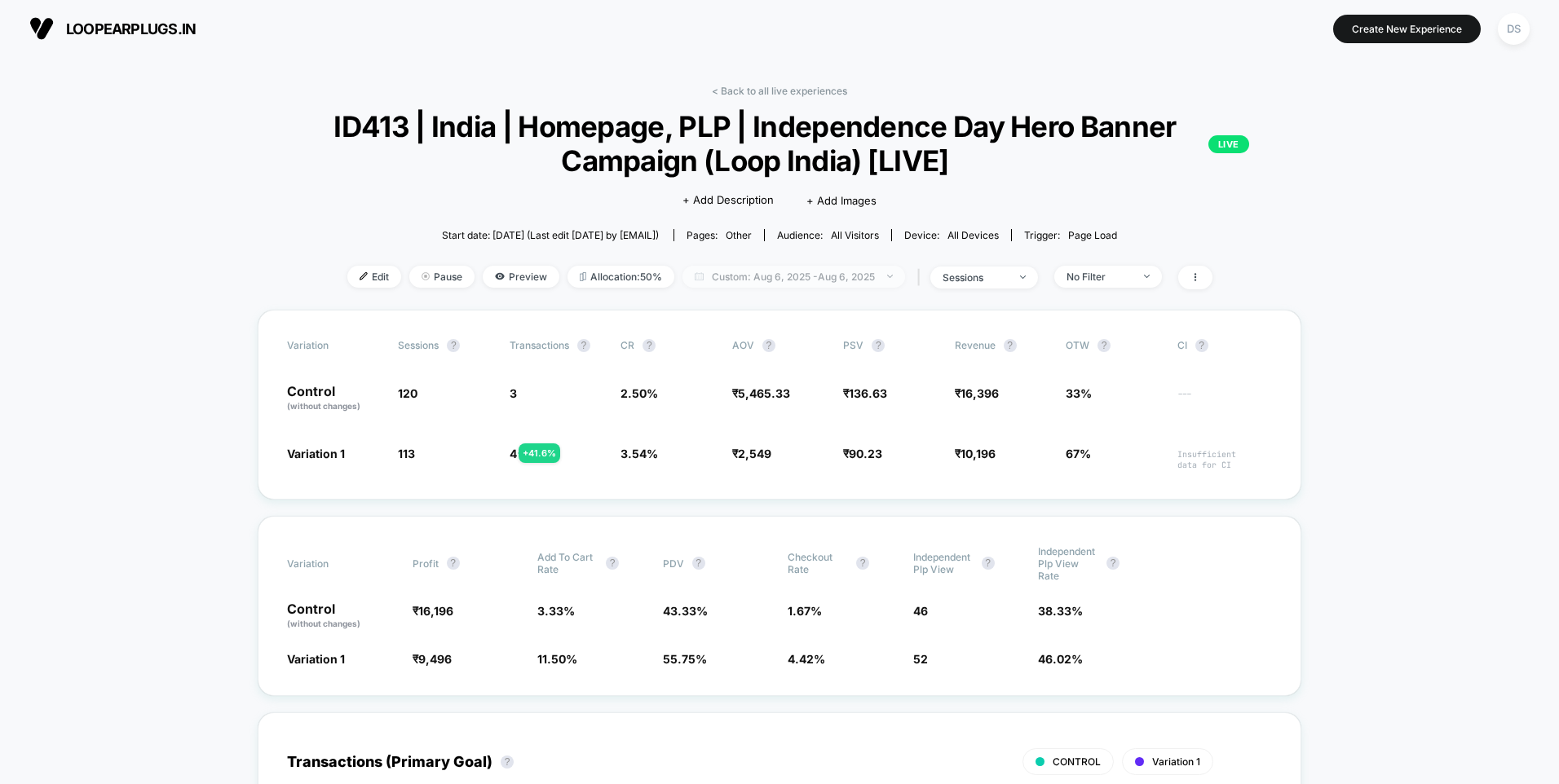 click on "Custom:     [DATE]    -    [DATE]" at bounding box center (793, 276) 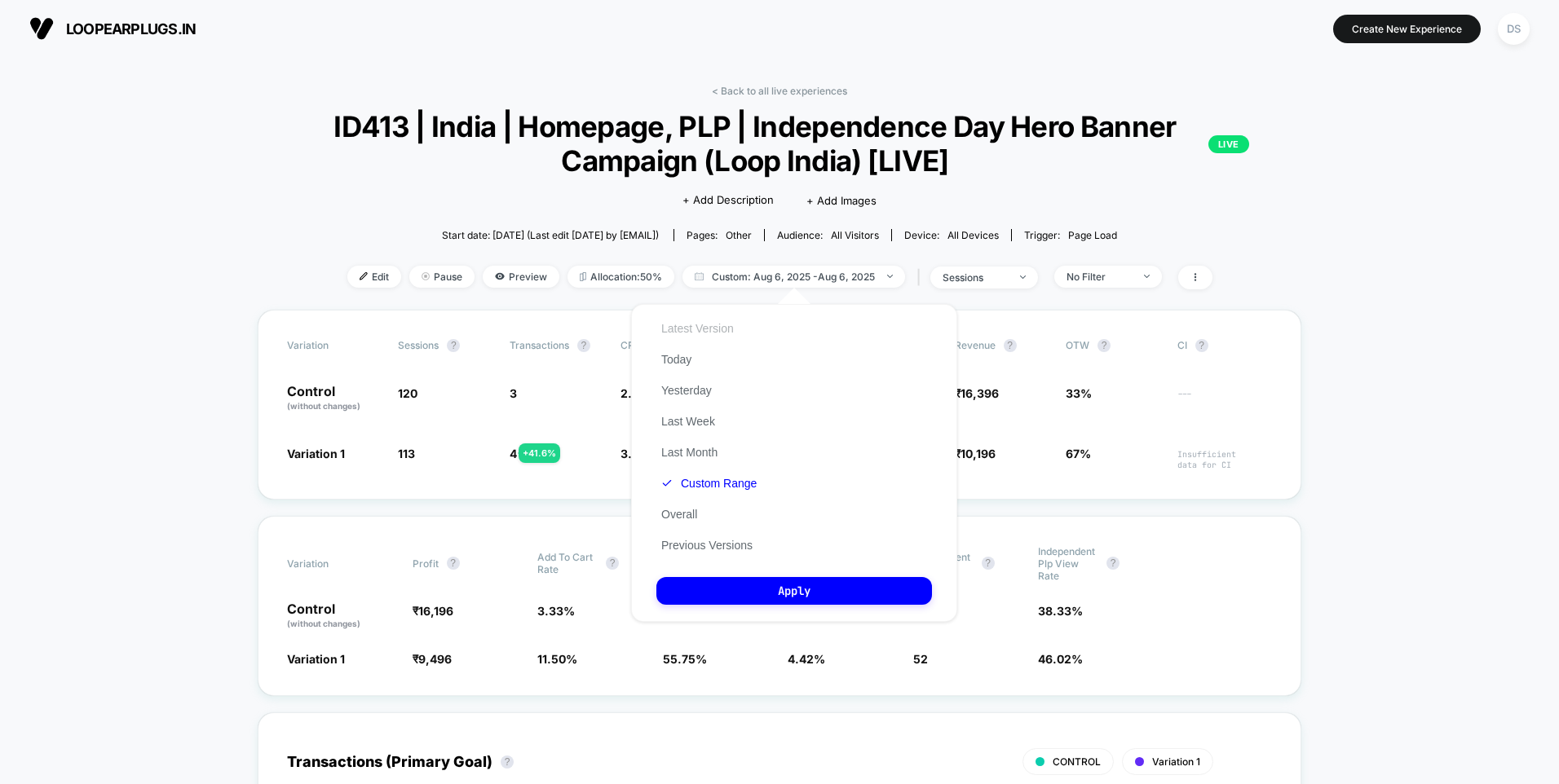 click on "Latest Version" at bounding box center (697, 328) 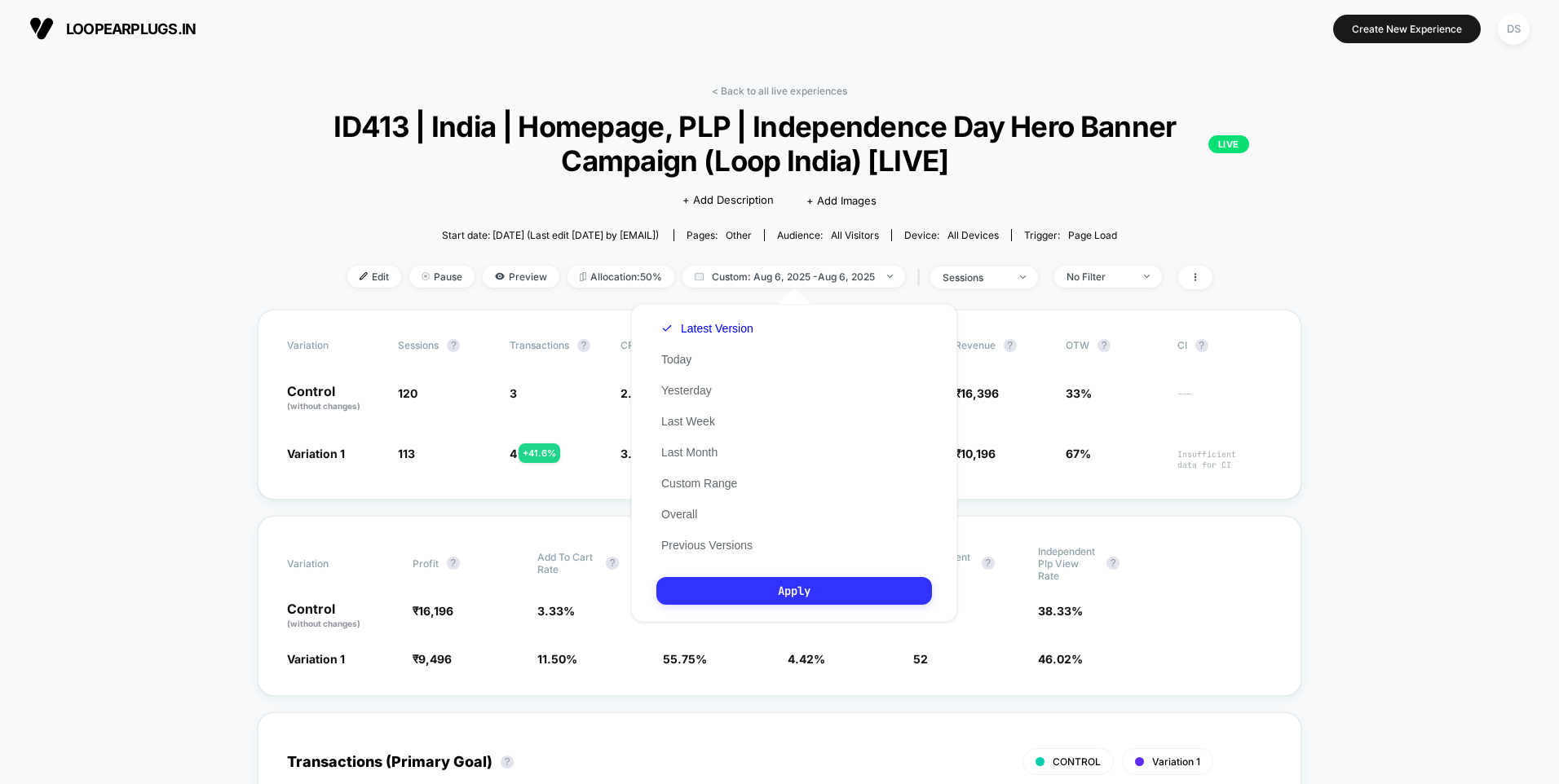 click on "Apply" at bounding box center (794, 591) 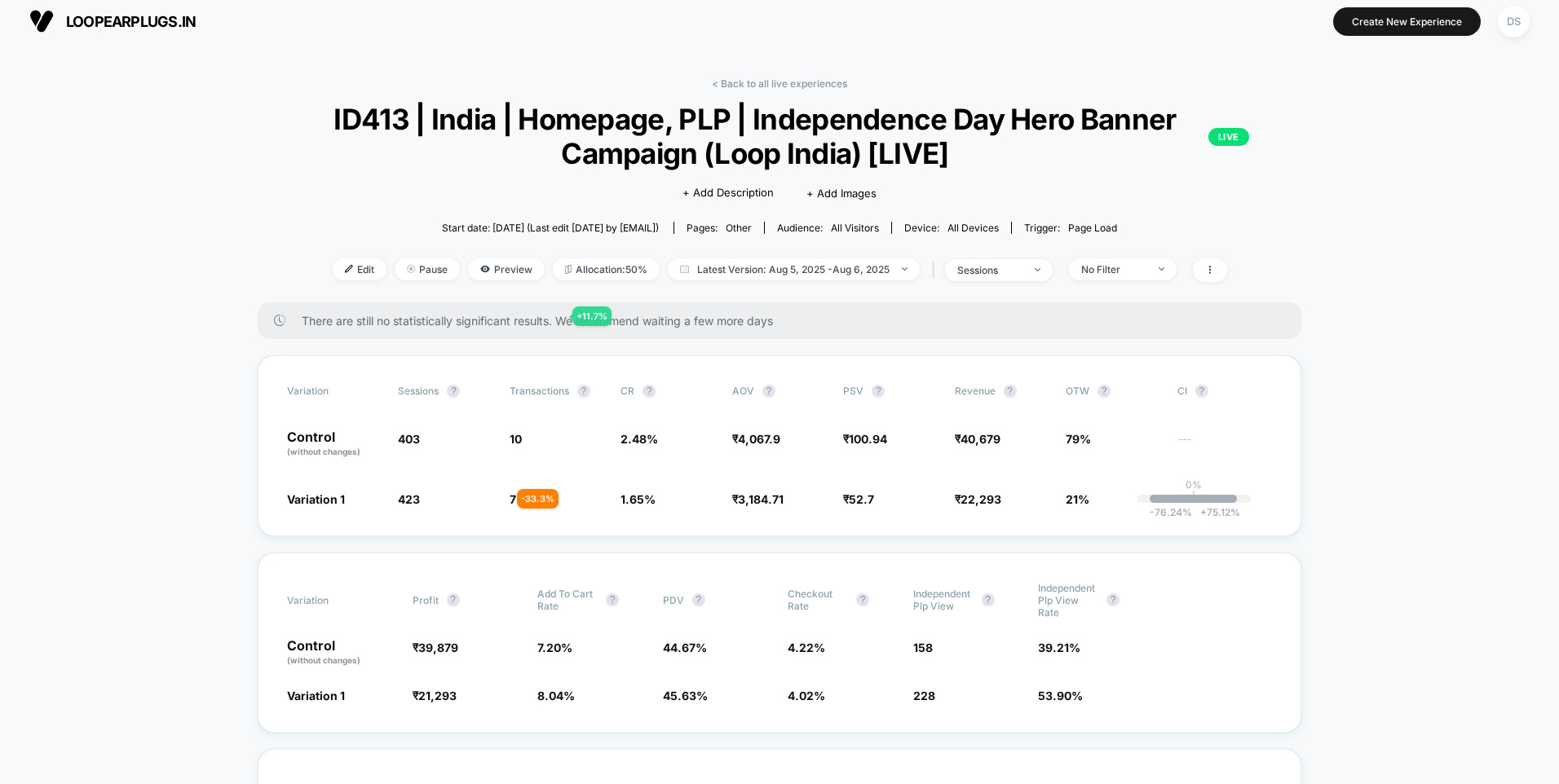 scroll, scrollTop: 0, scrollLeft: 0, axis: both 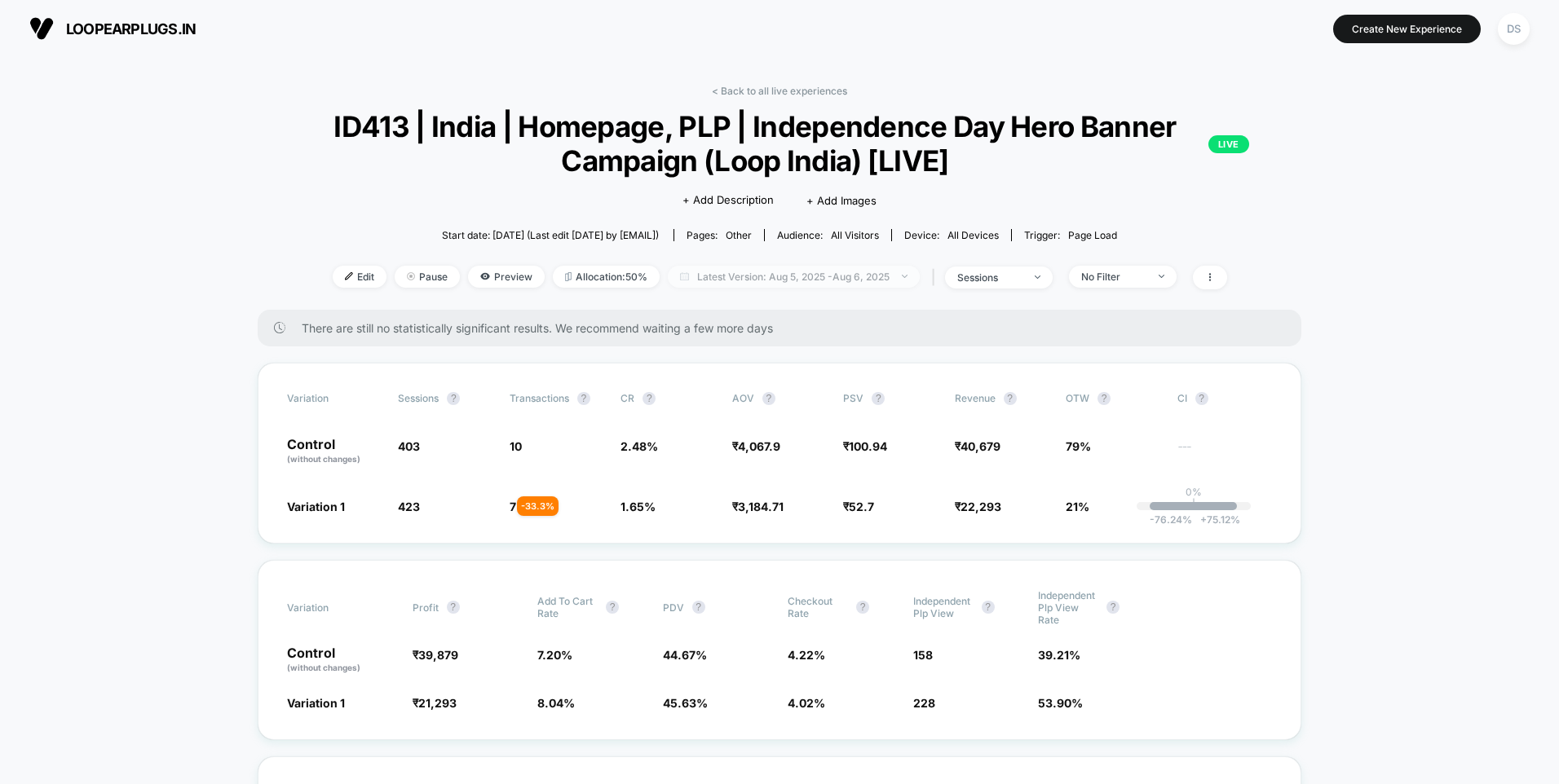 click on "Latest Version:     Aug 5, 2025    -    Aug 6, 2025" at bounding box center [793, 276] 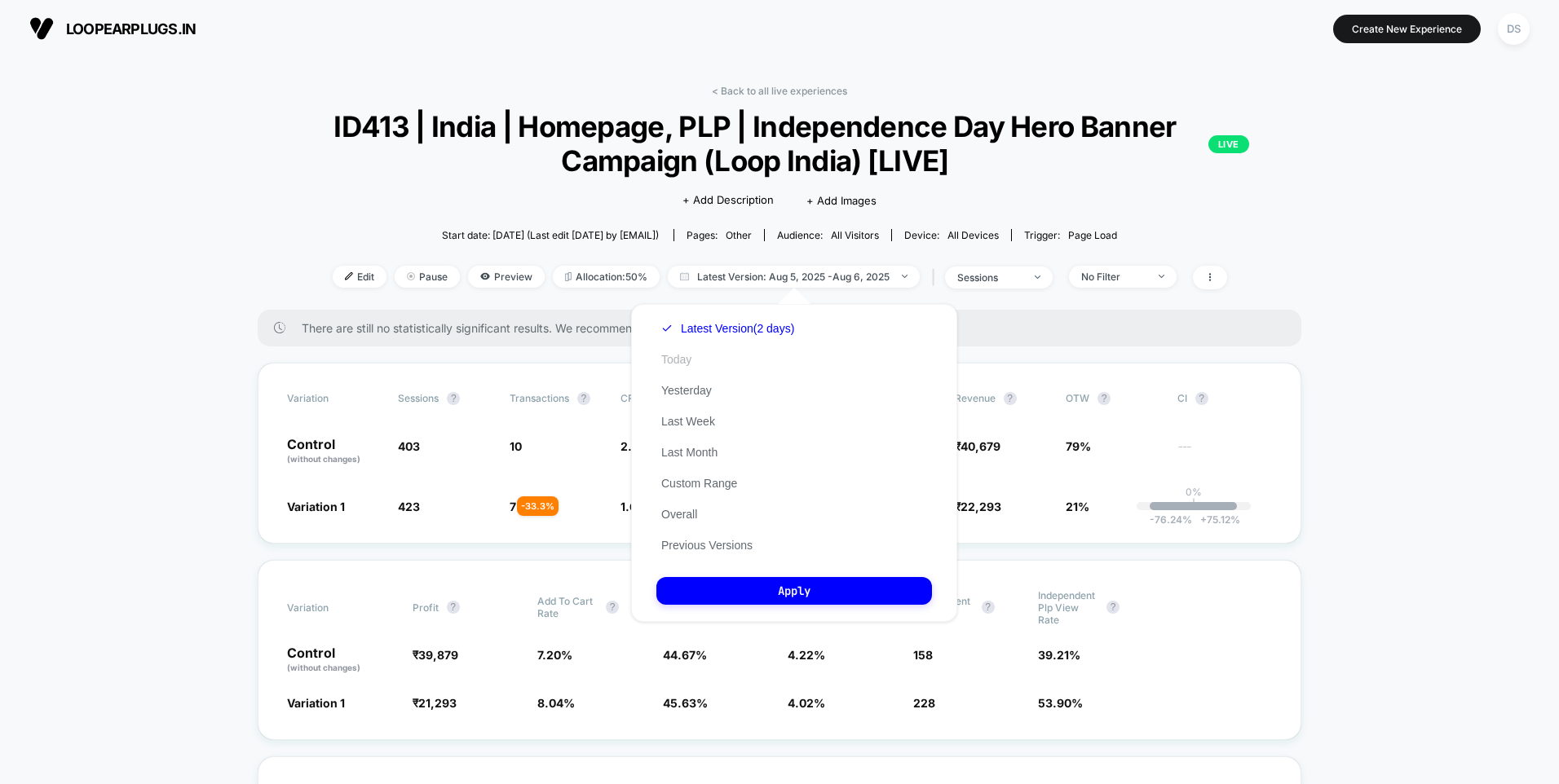 drag, startPoint x: 681, startPoint y: 369, endPoint x: 679, endPoint y: 358, distance: 11.18034 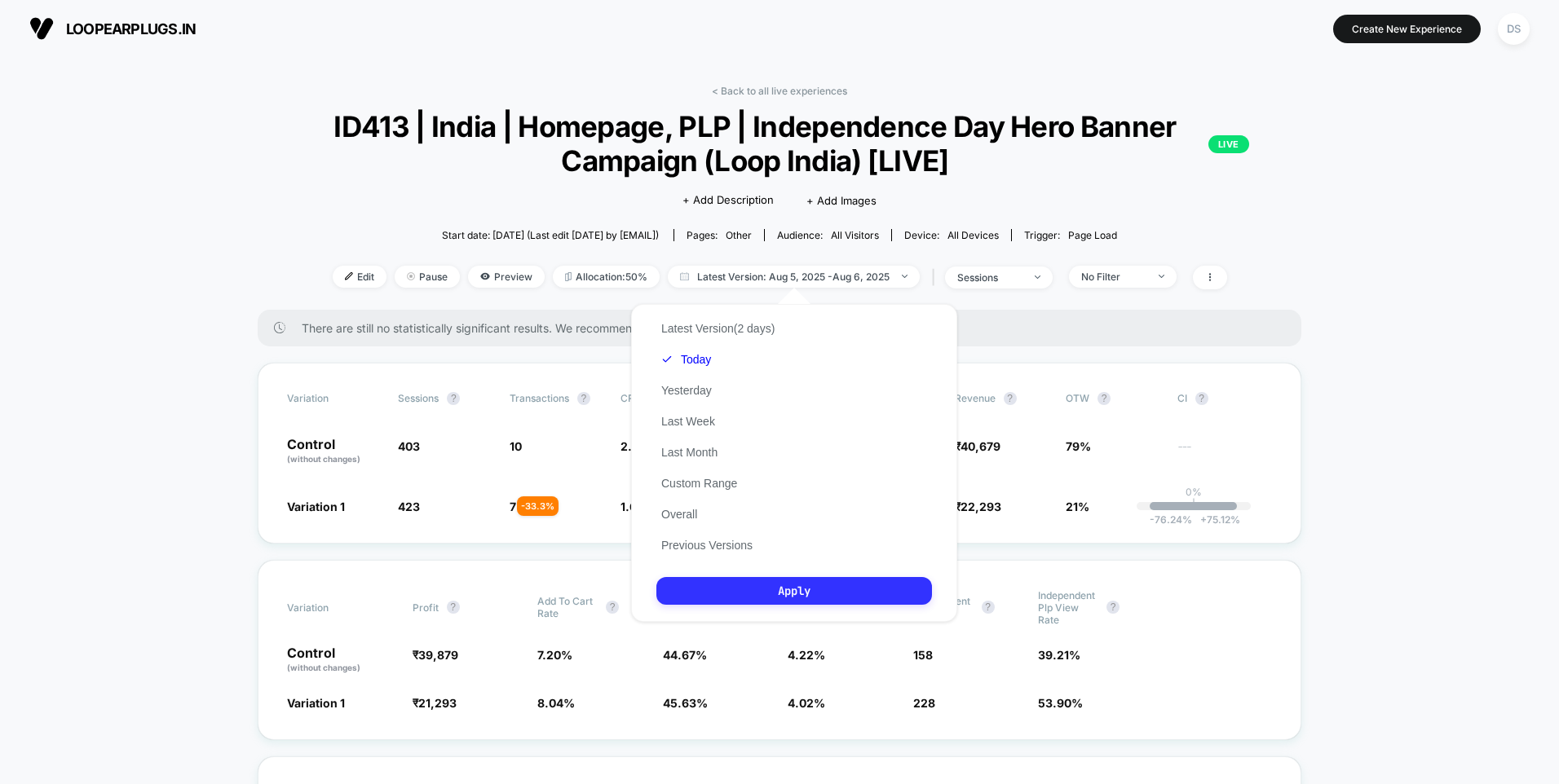 click on "Apply" at bounding box center (794, 591) 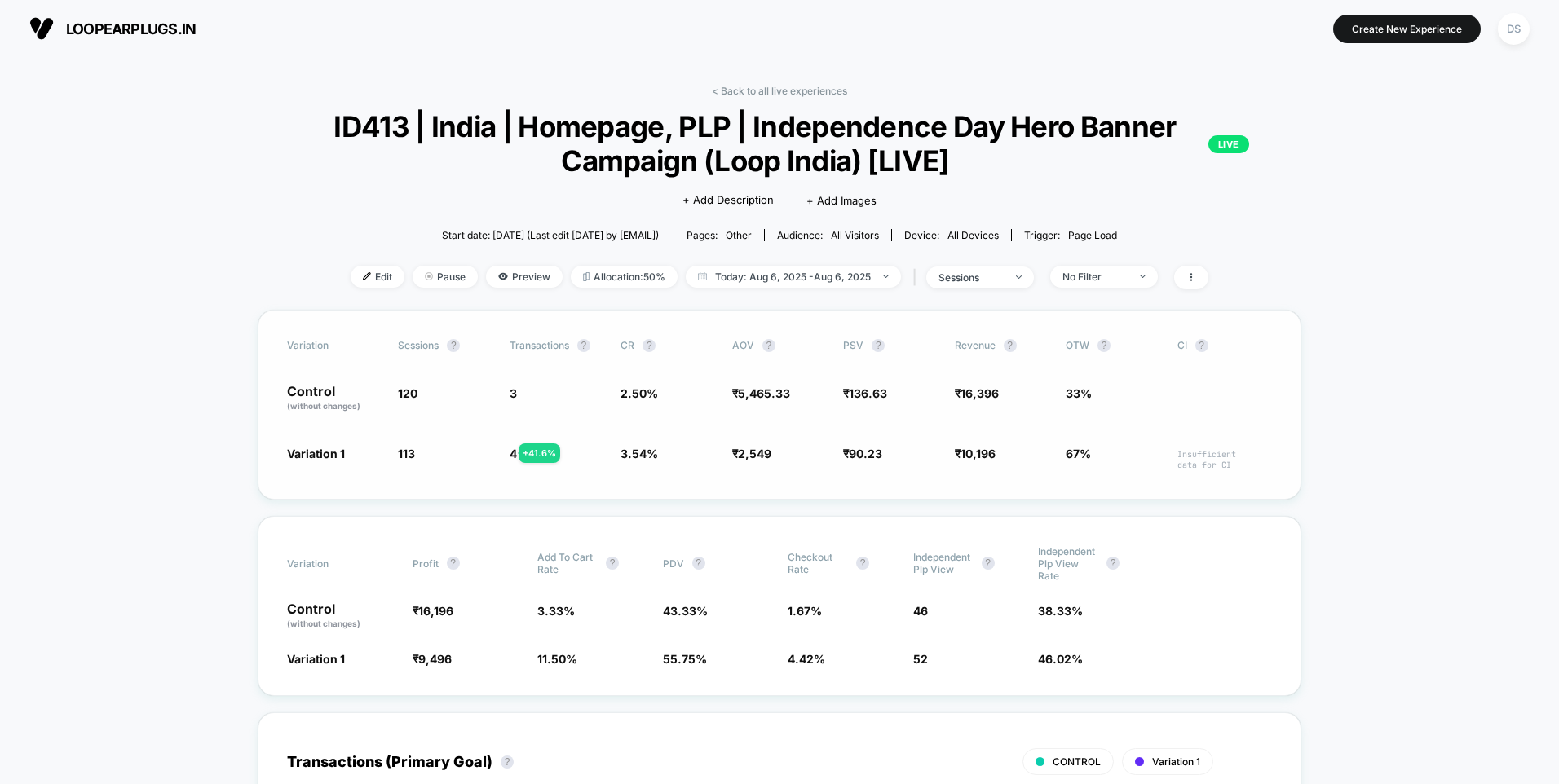 click on "+ 41.6 %" 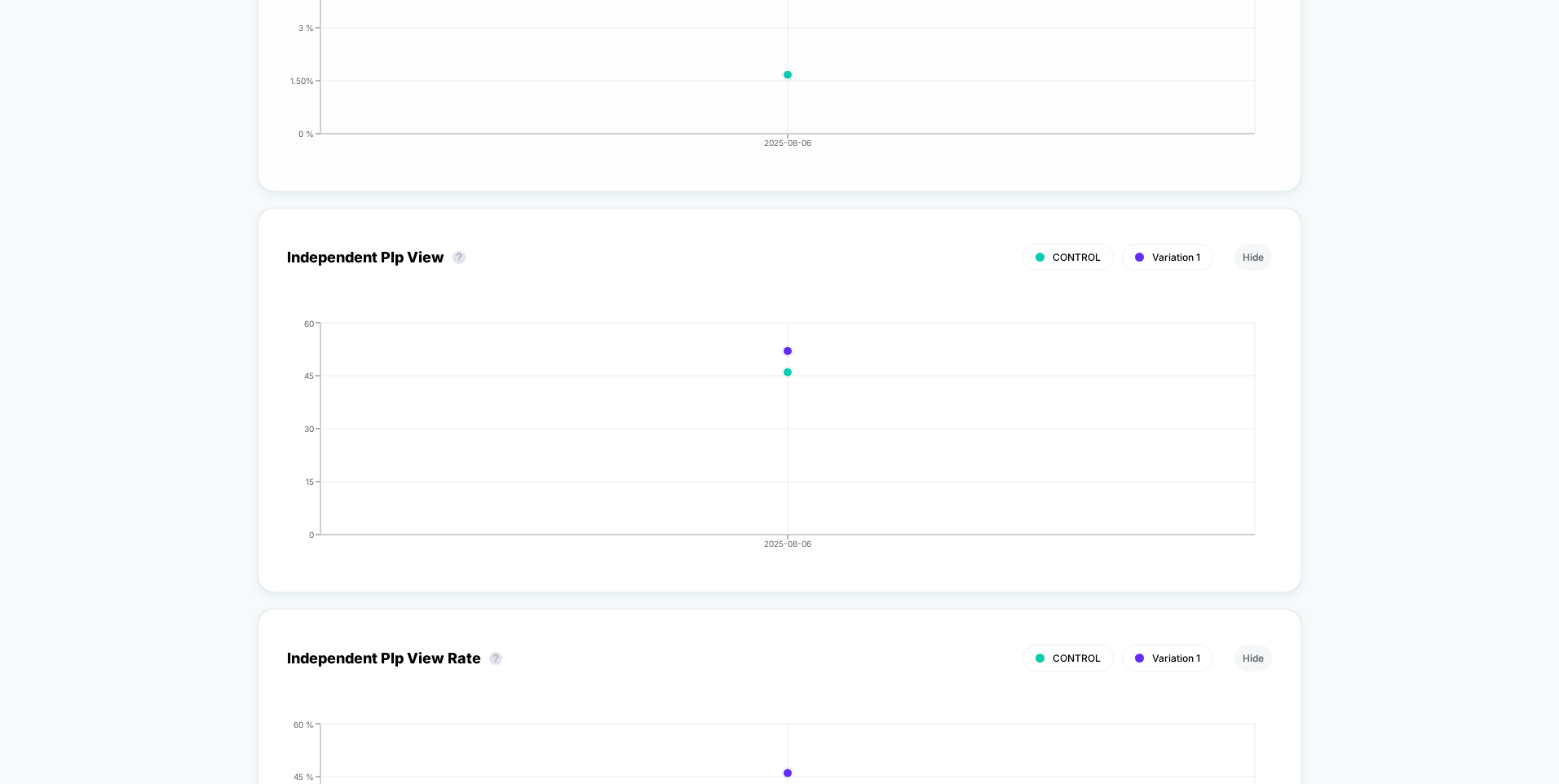 scroll, scrollTop: 3504, scrollLeft: 0, axis: vertical 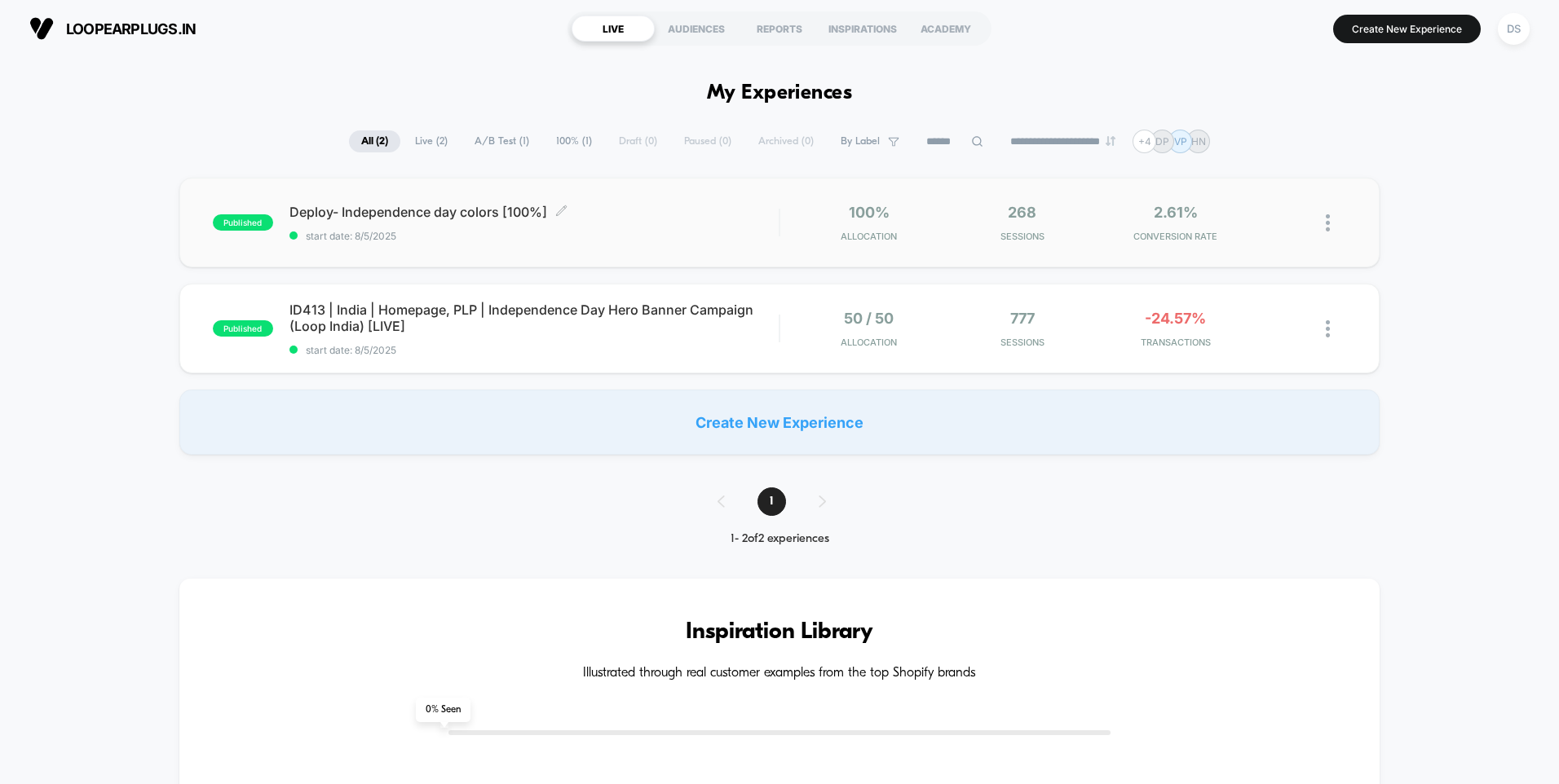click on "Deploy- Independence day colors [100%] Click to edit experience details Click to edit experience details start date: [DATE]" at bounding box center [534, 222] 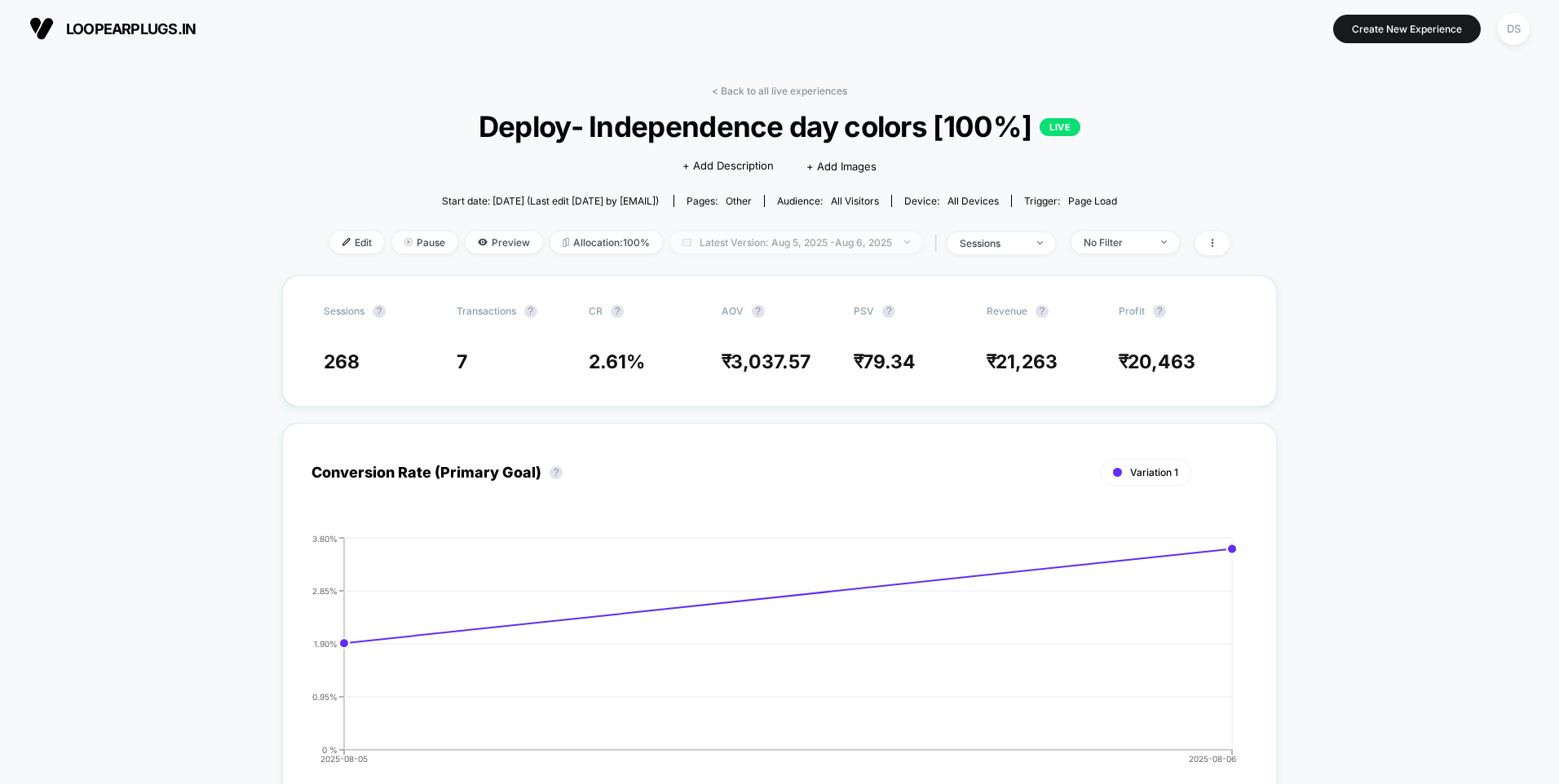 click on "Latest Version:     Aug 5, 2025    -    Aug 6, 2025" at bounding box center (796, 242) 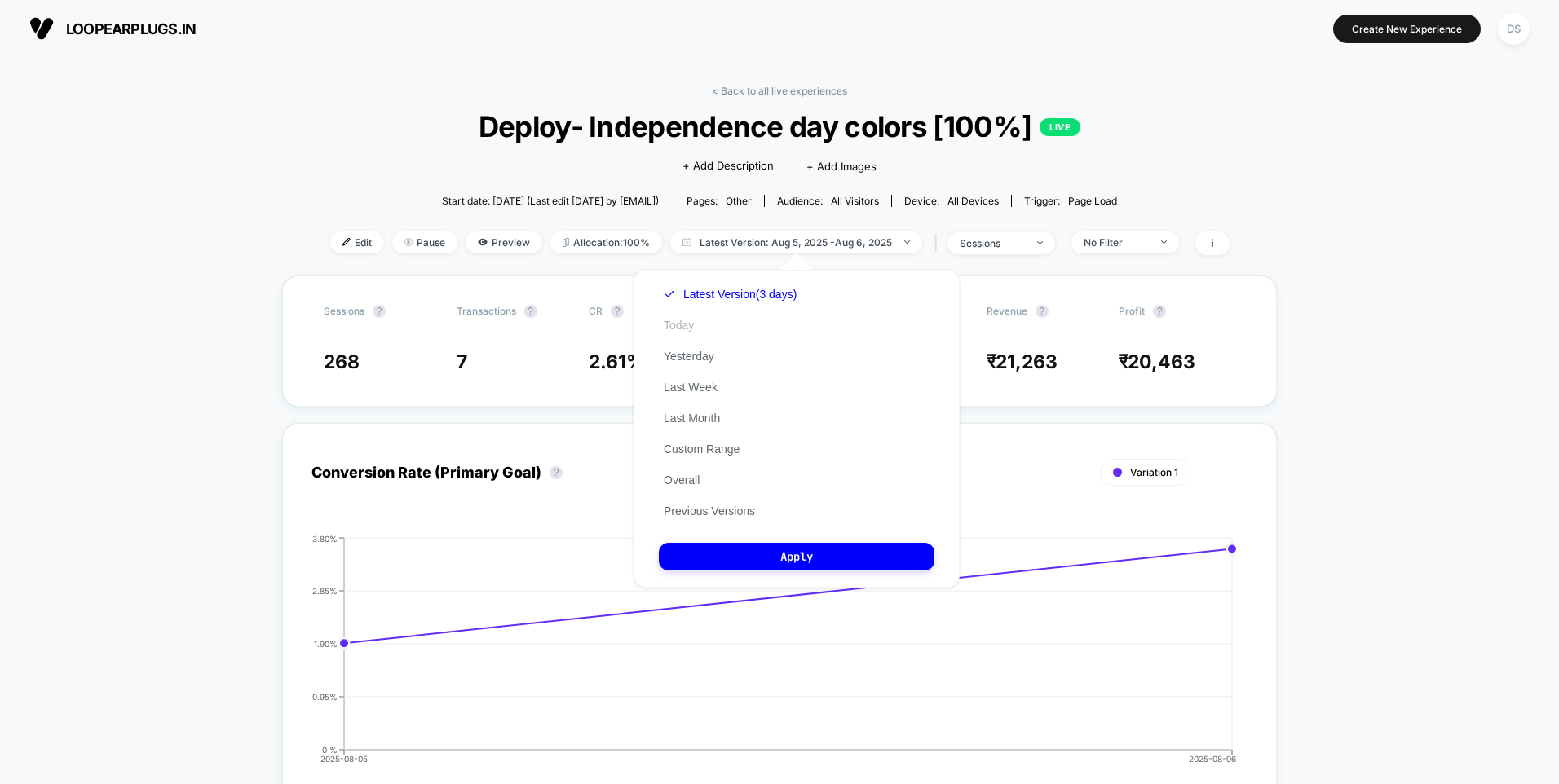 click on "Today" at bounding box center (678, 325) 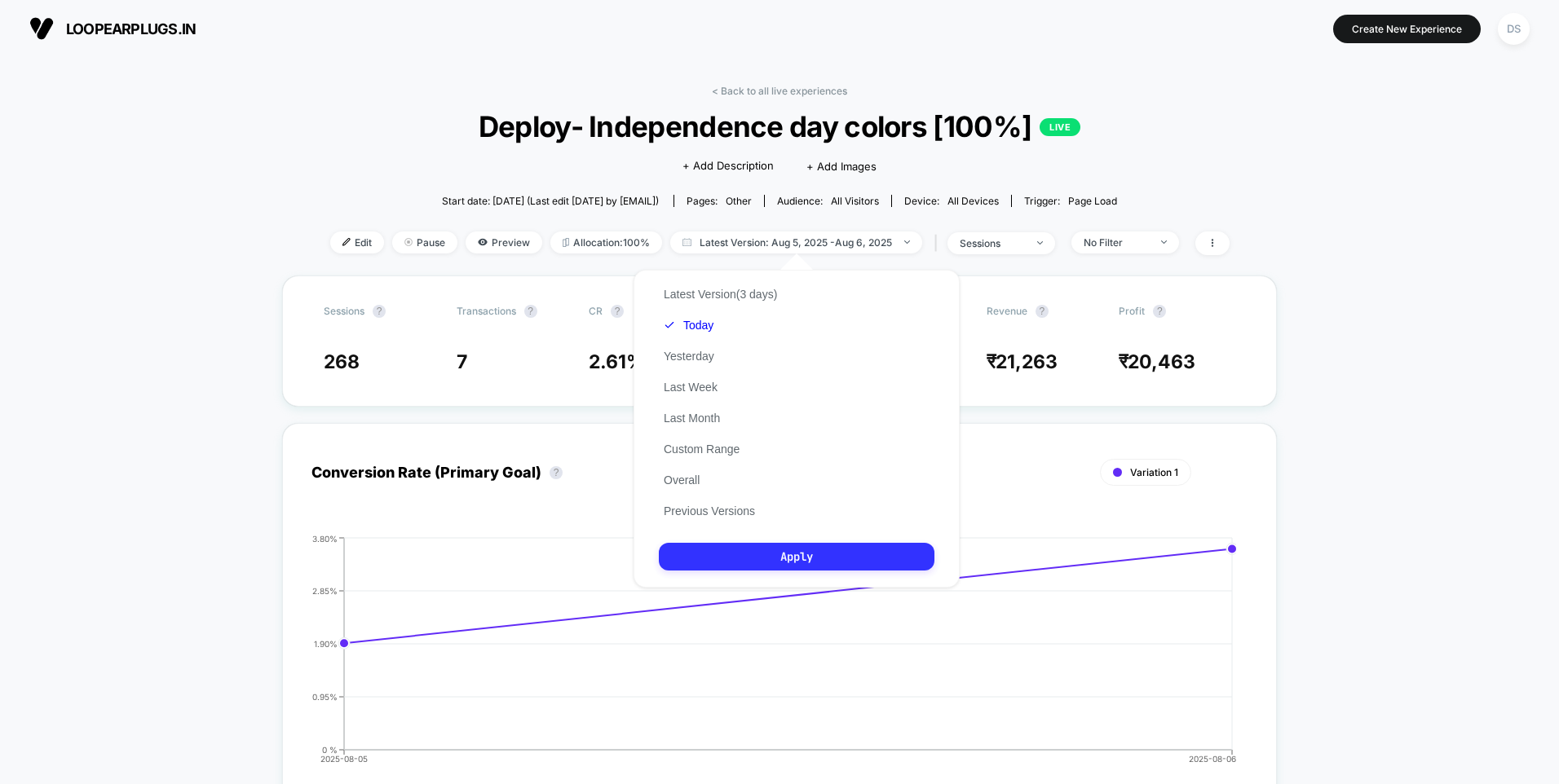 click on "Apply" at bounding box center (797, 557) 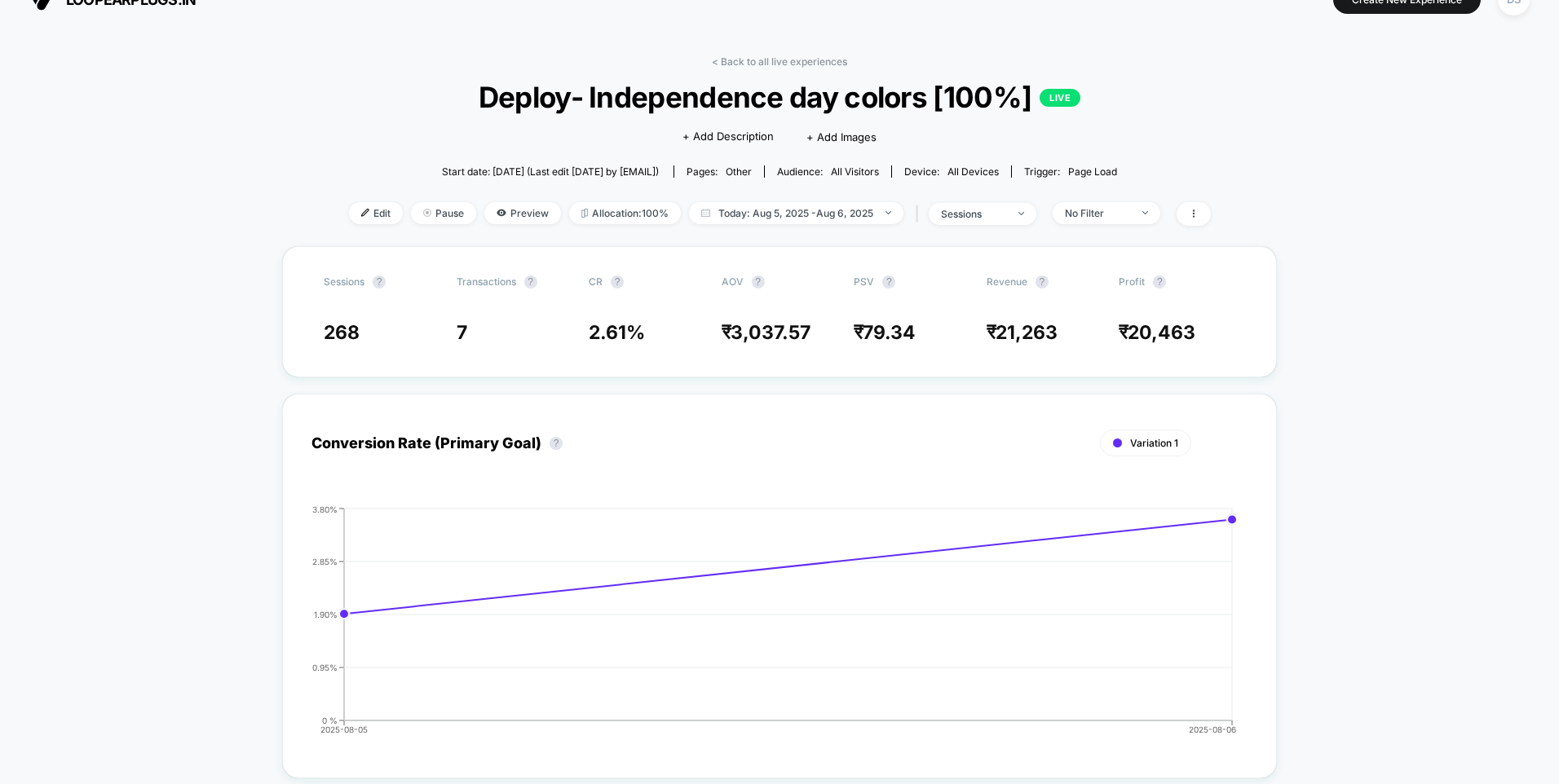 scroll, scrollTop: 0, scrollLeft: 0, axis: both 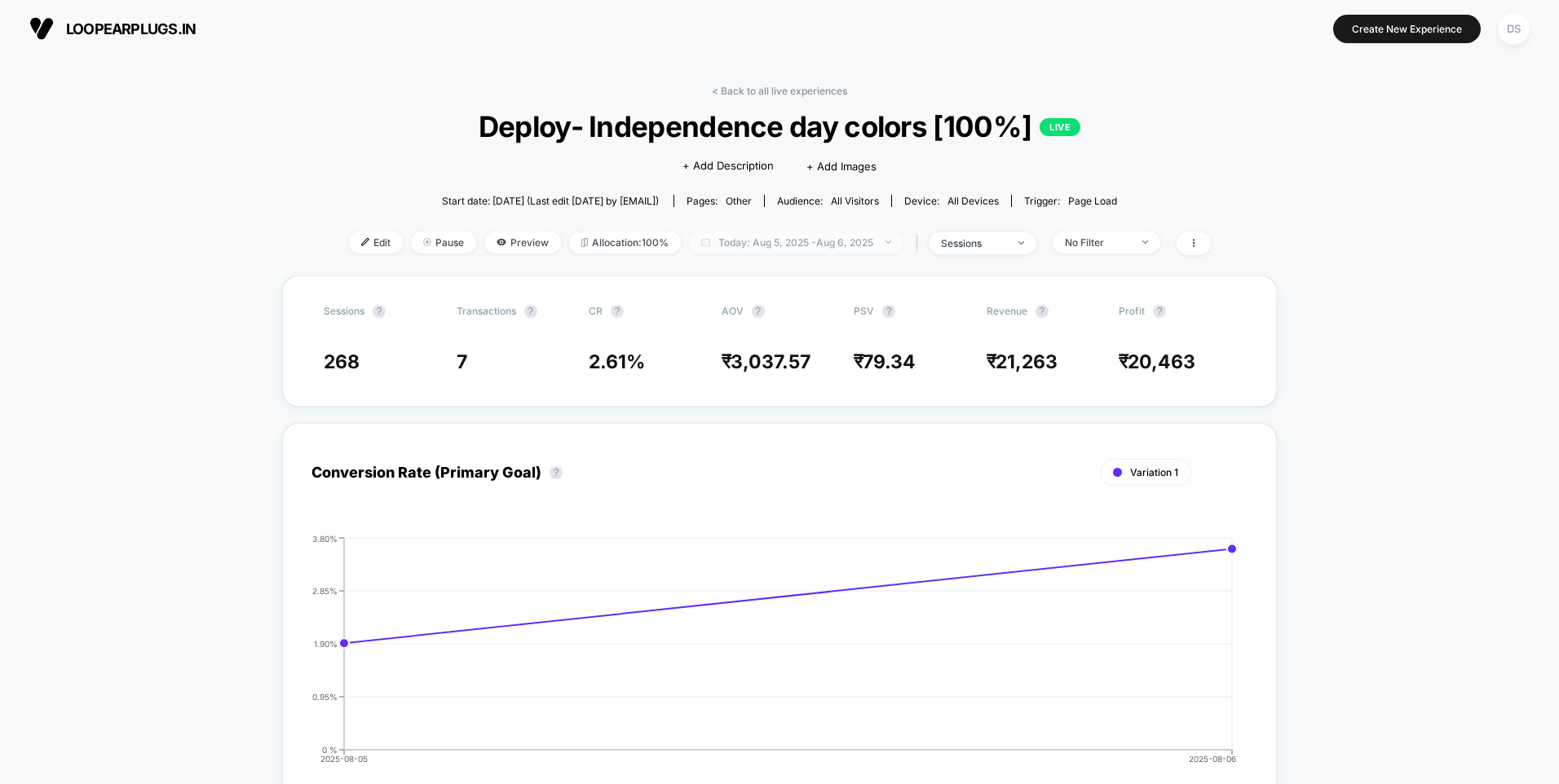click on "Today:     [DATE]    -    [DATE]" at bounding box center (796, 242) 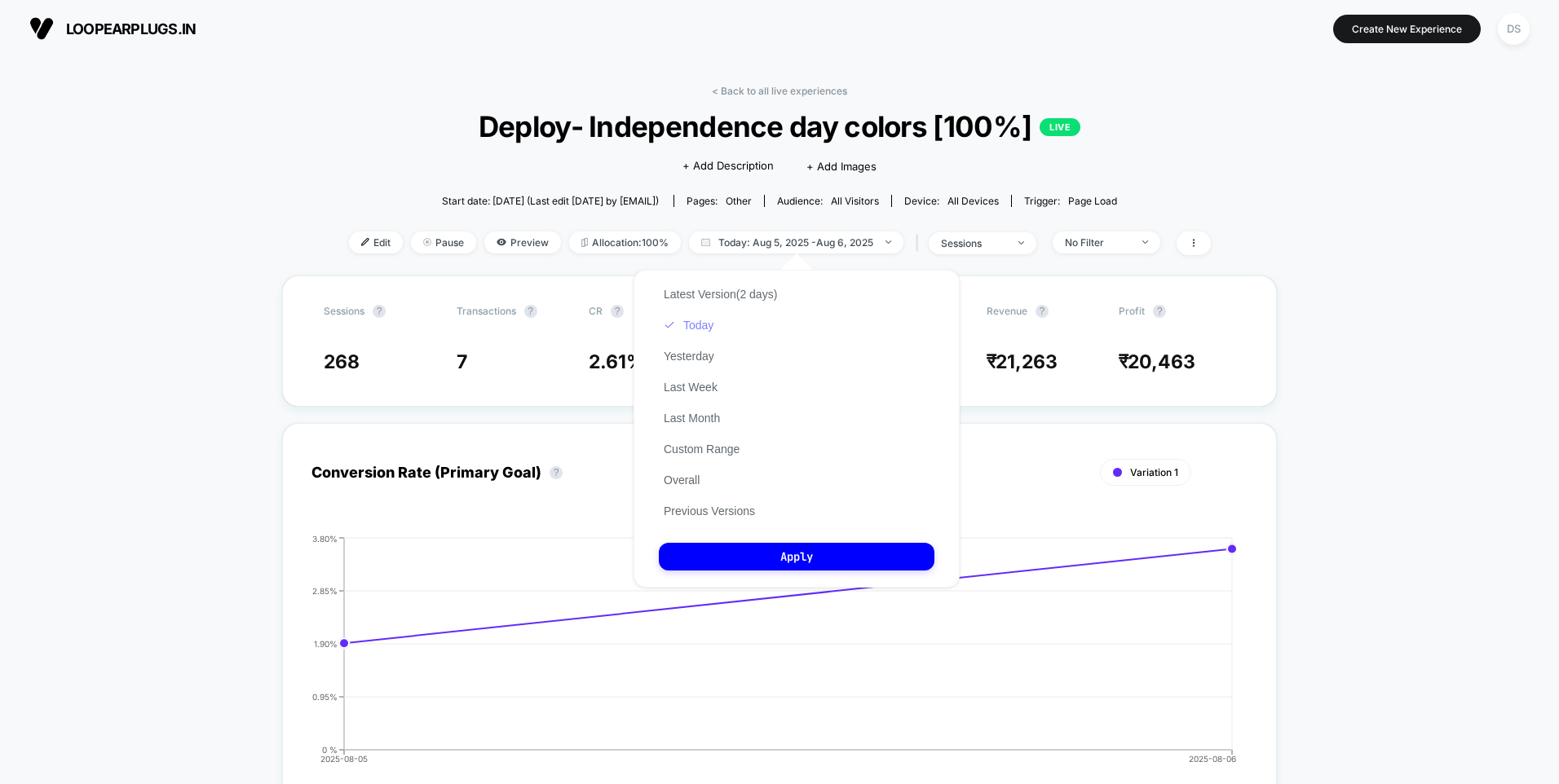 click on "Today" at bounding box center [688, 325] 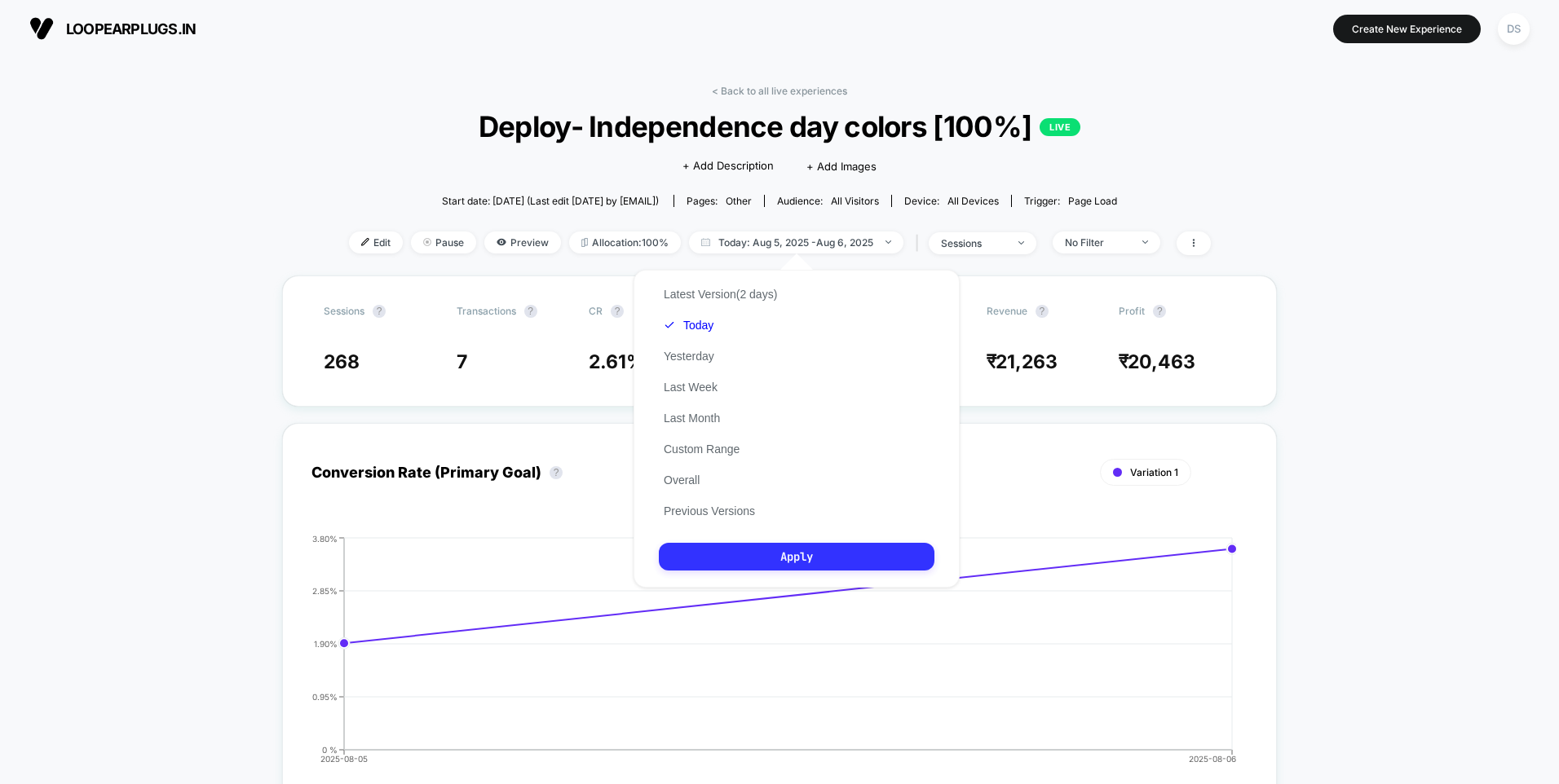click on "Apply" at bounding box center [797, 557] 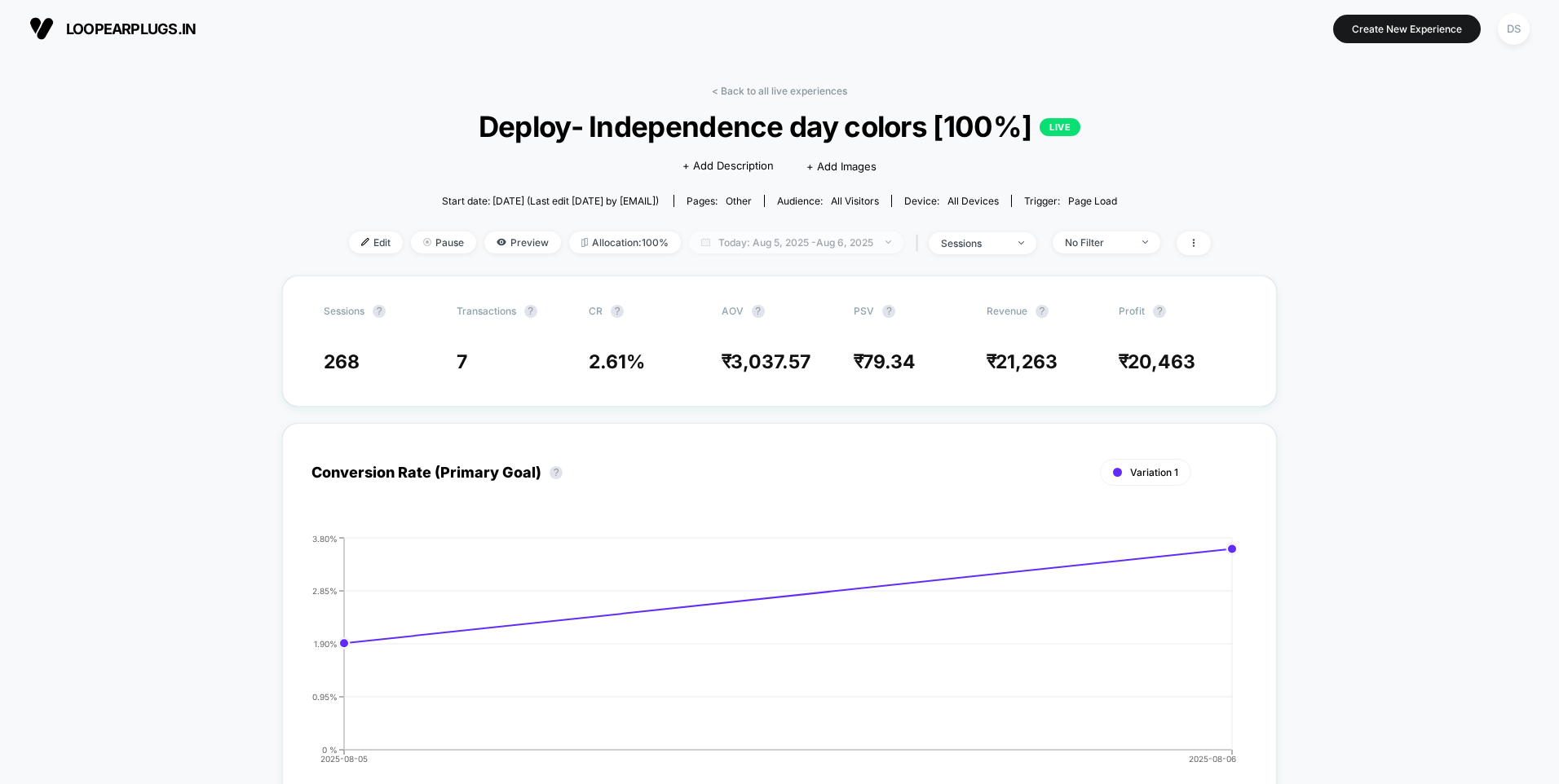click at bounding box center [879, 242] 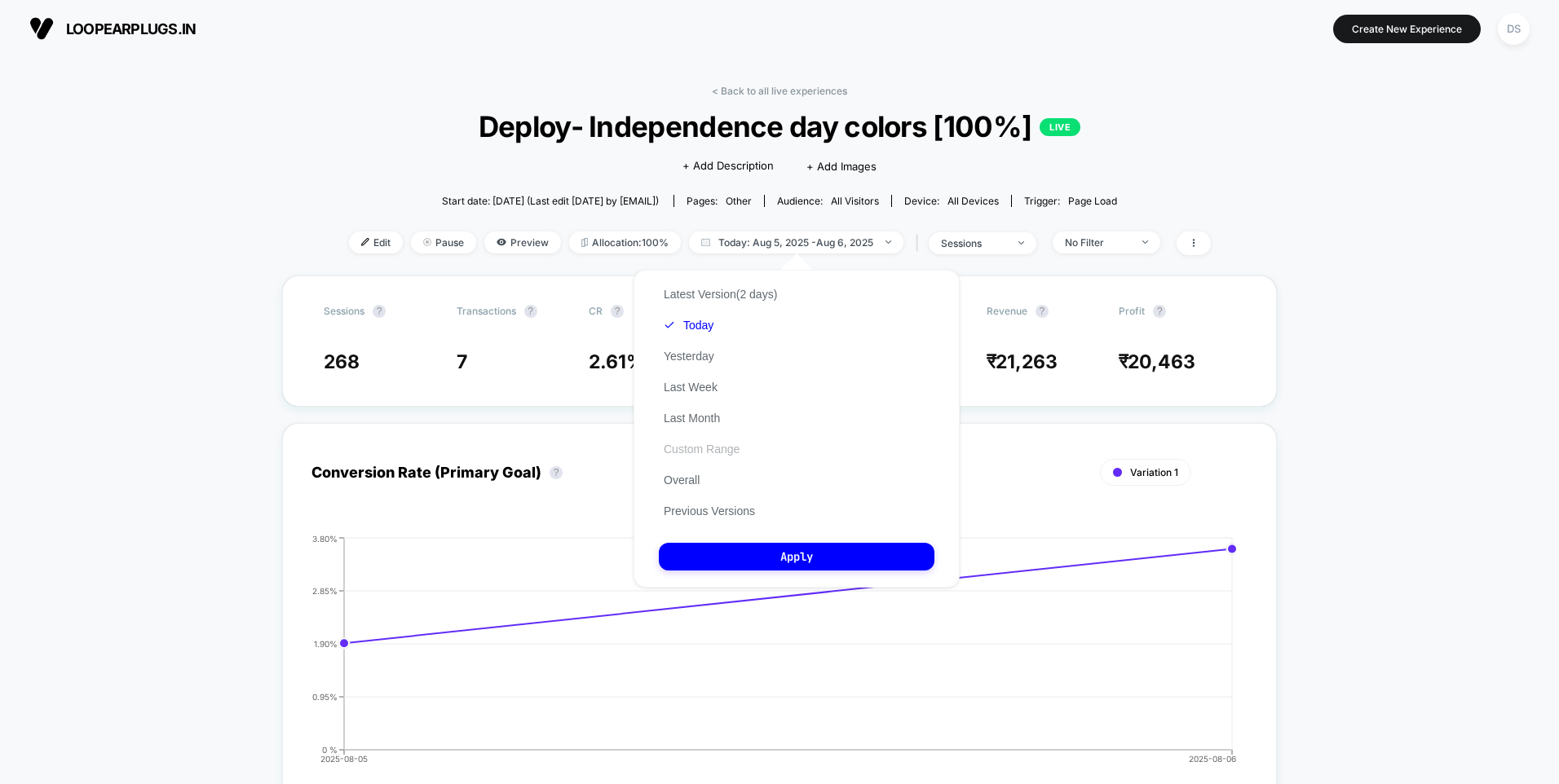 click on "Custom Range" at bounding box center (701, 449) 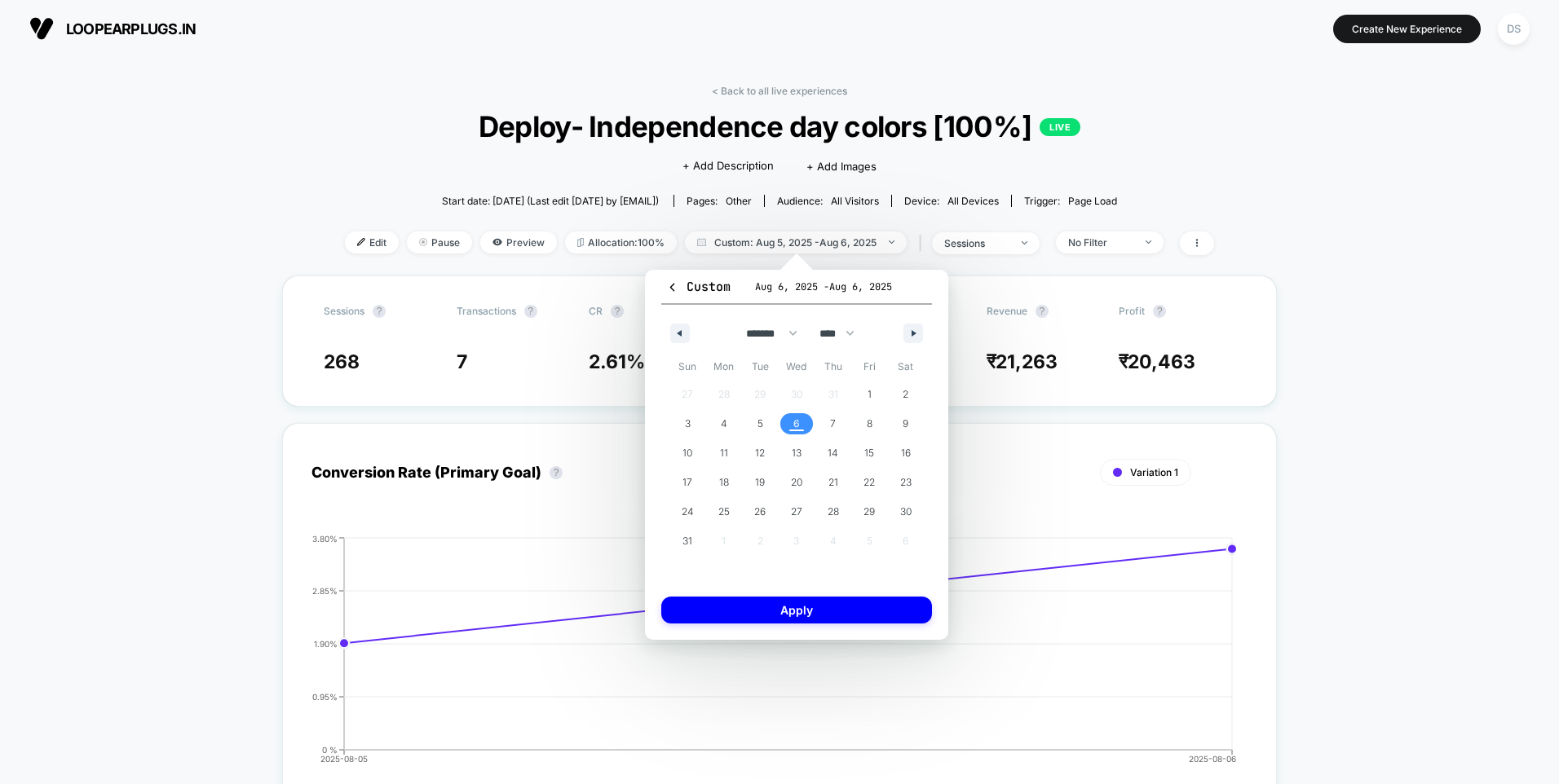 click on "6" at bounding box center (797, 424) 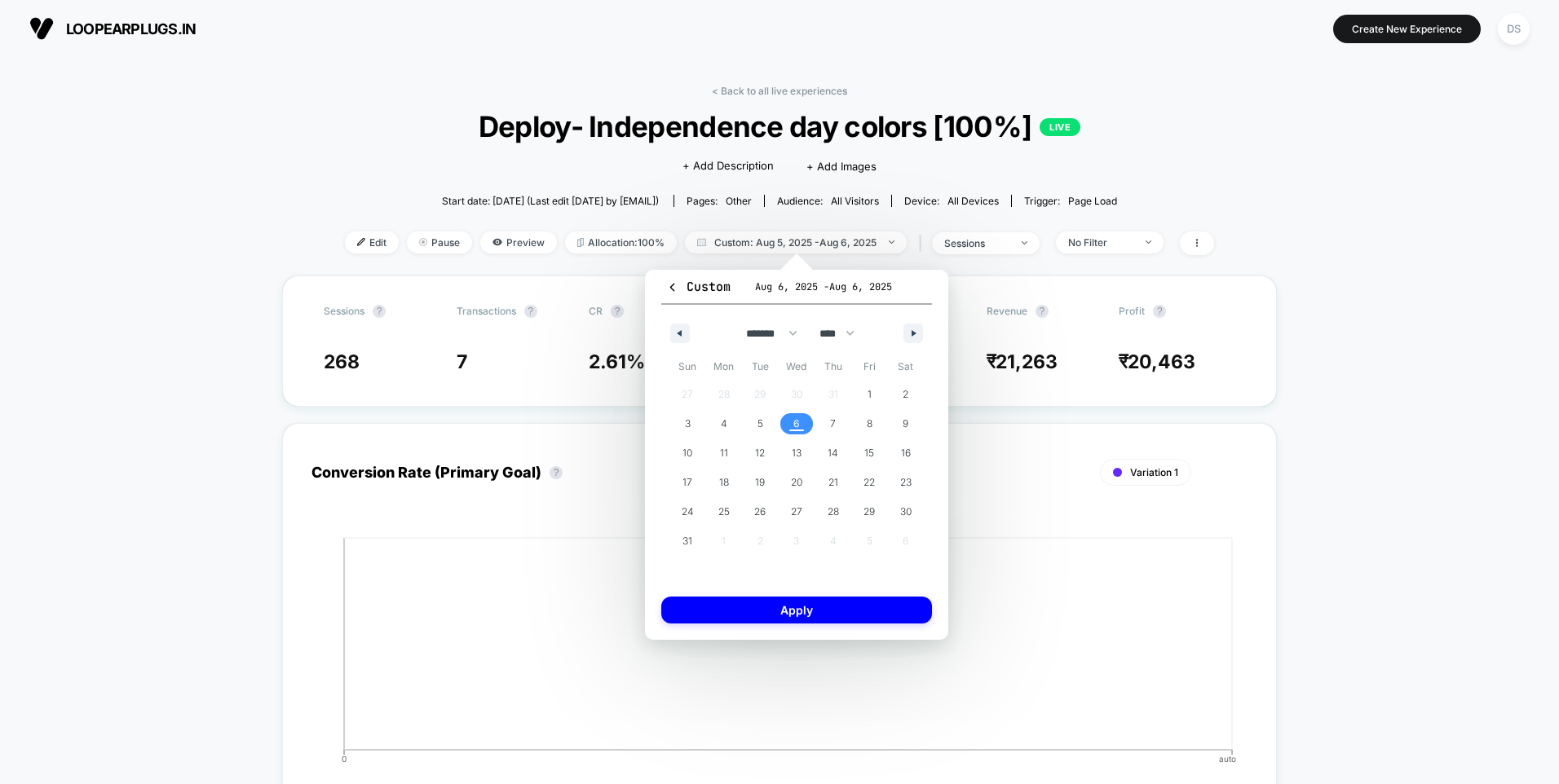 click on "6" at bounding box center [797, 424] 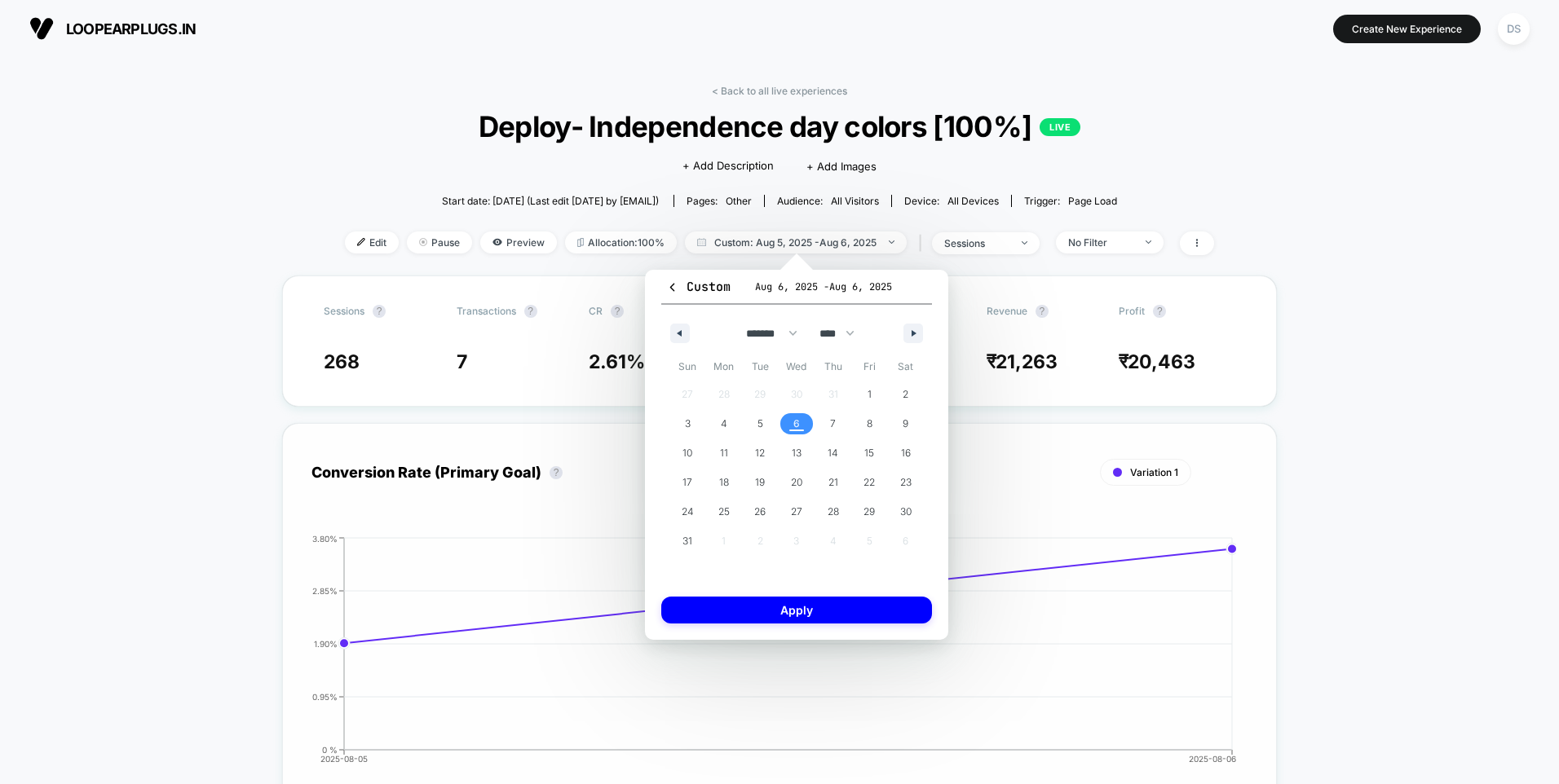 click on "Apply" at bounding box center [797, 610] 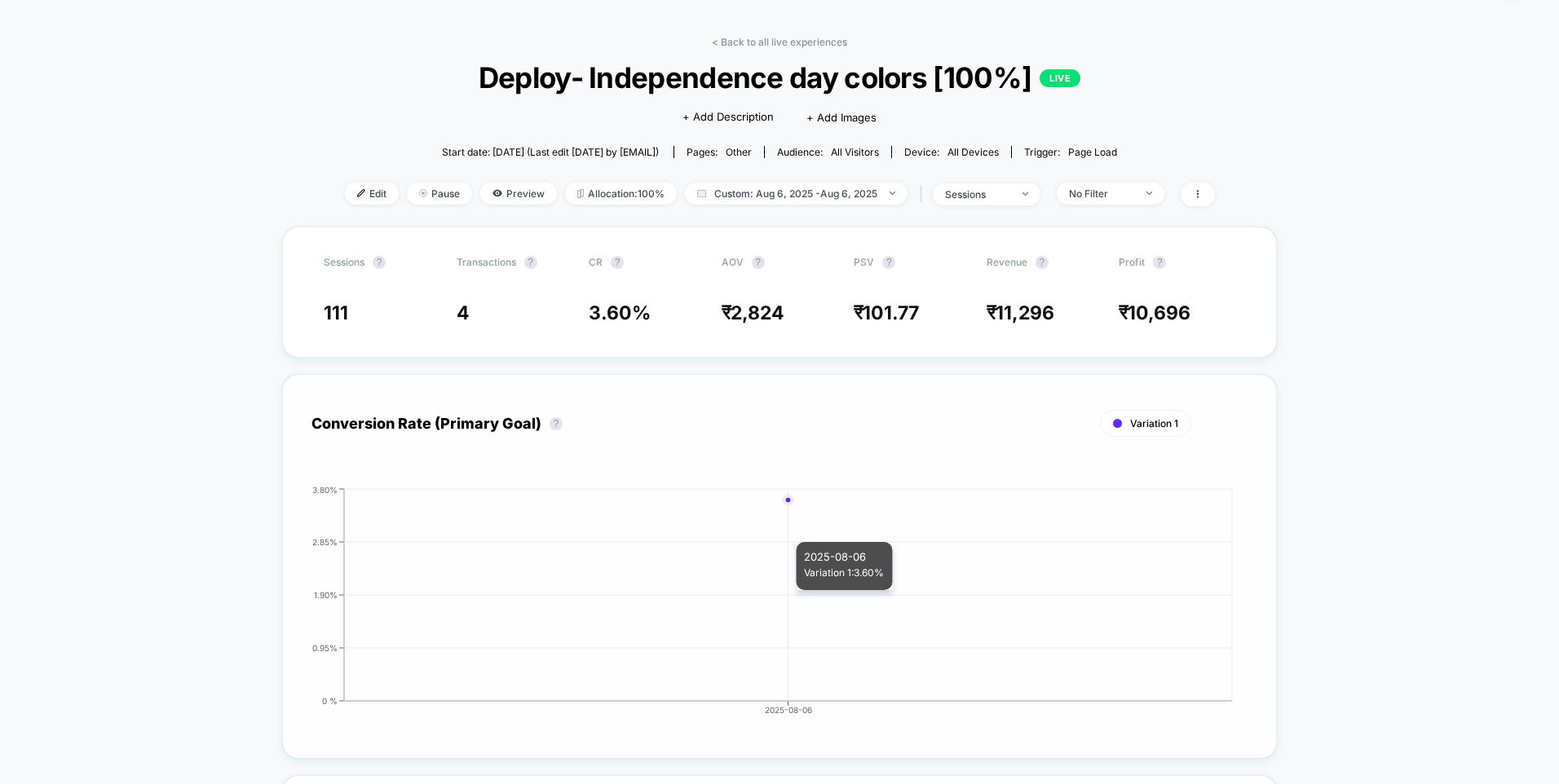 scroll, scrollTop: 0, scrollLeft: 0, axis: both 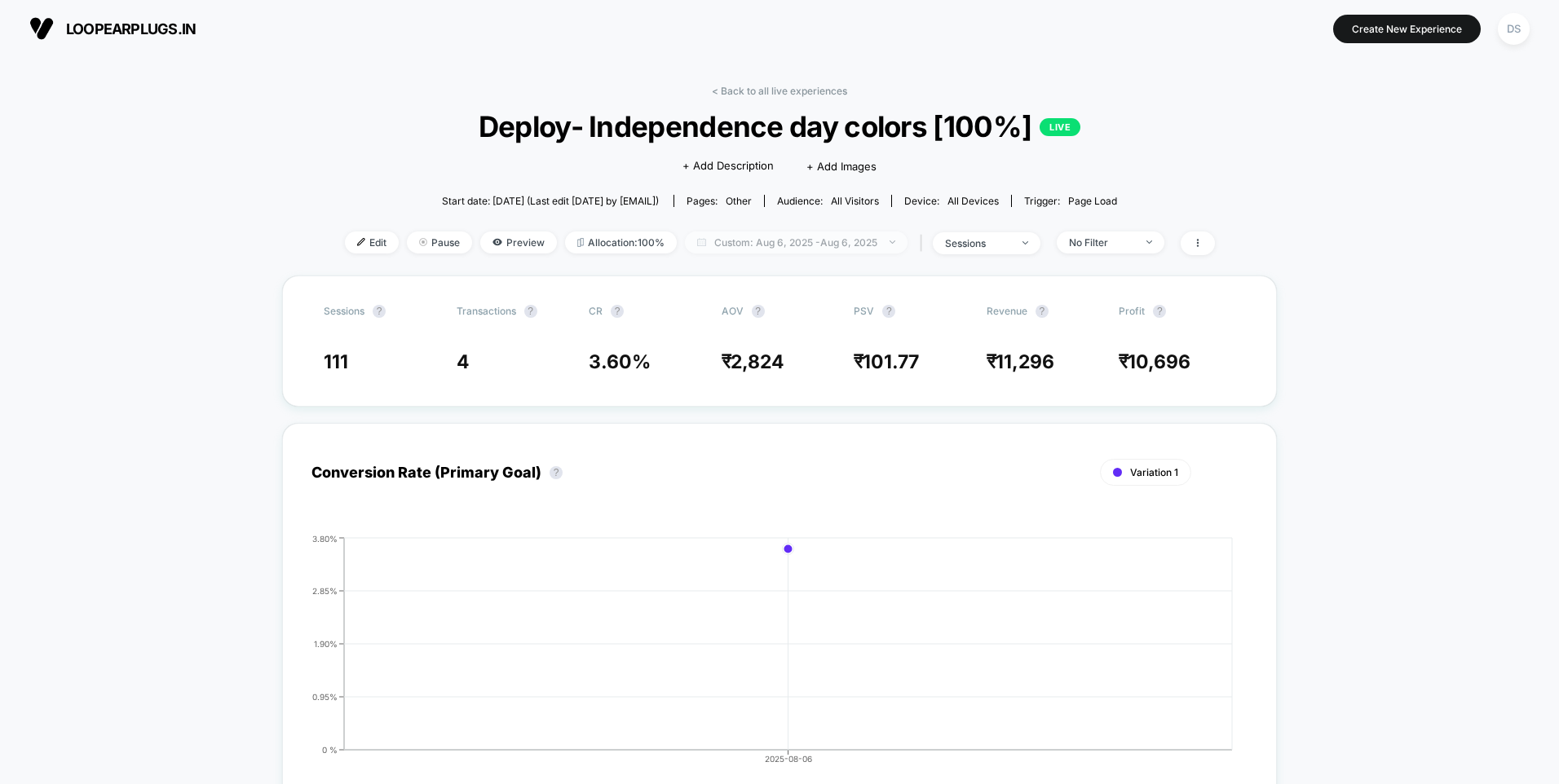 click on "Custom:     [DATE]    -    [DATE]" at bounding box center (796, 242) 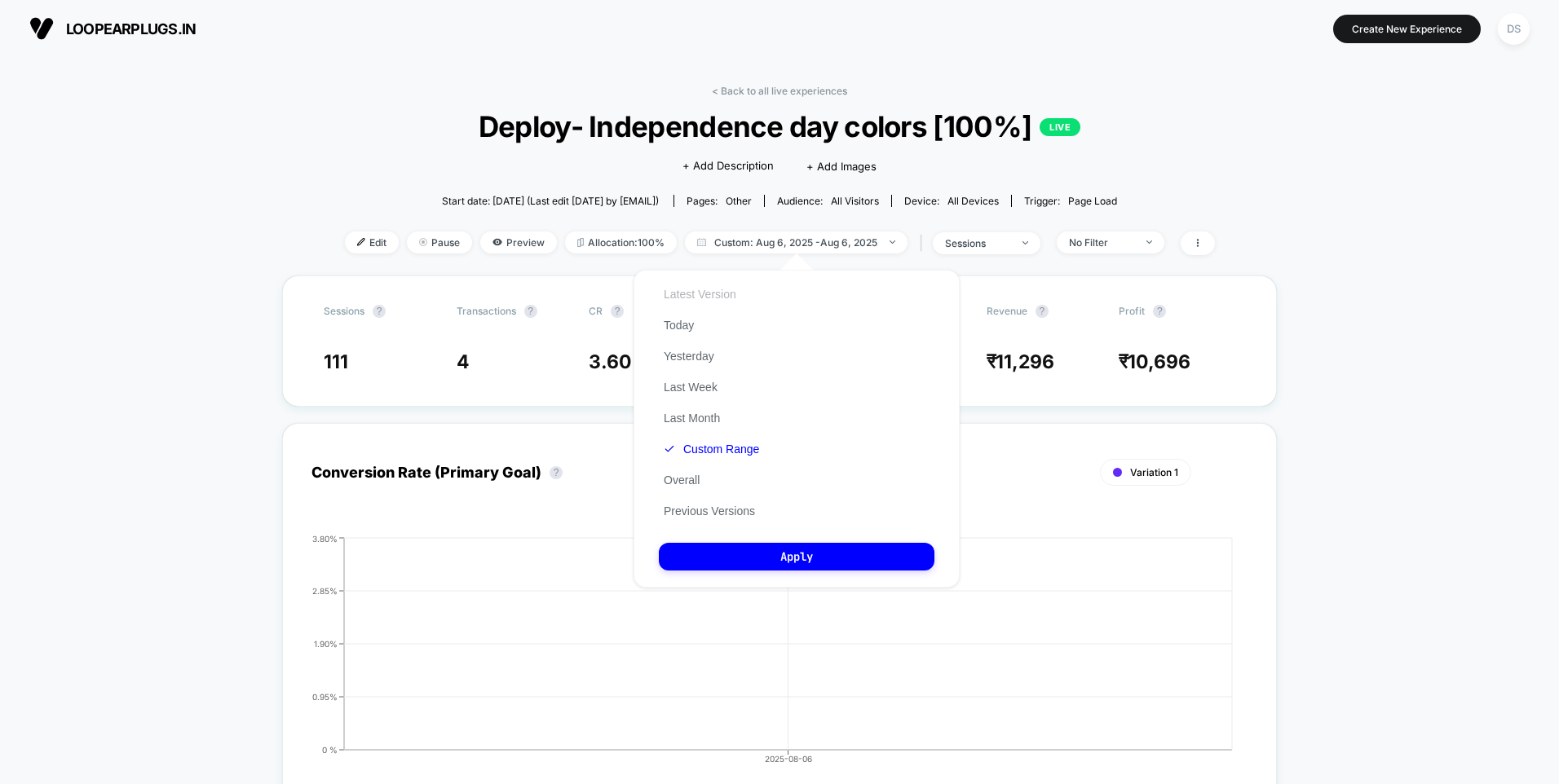 click on "Latest Version" at bounding box center (700, 294) 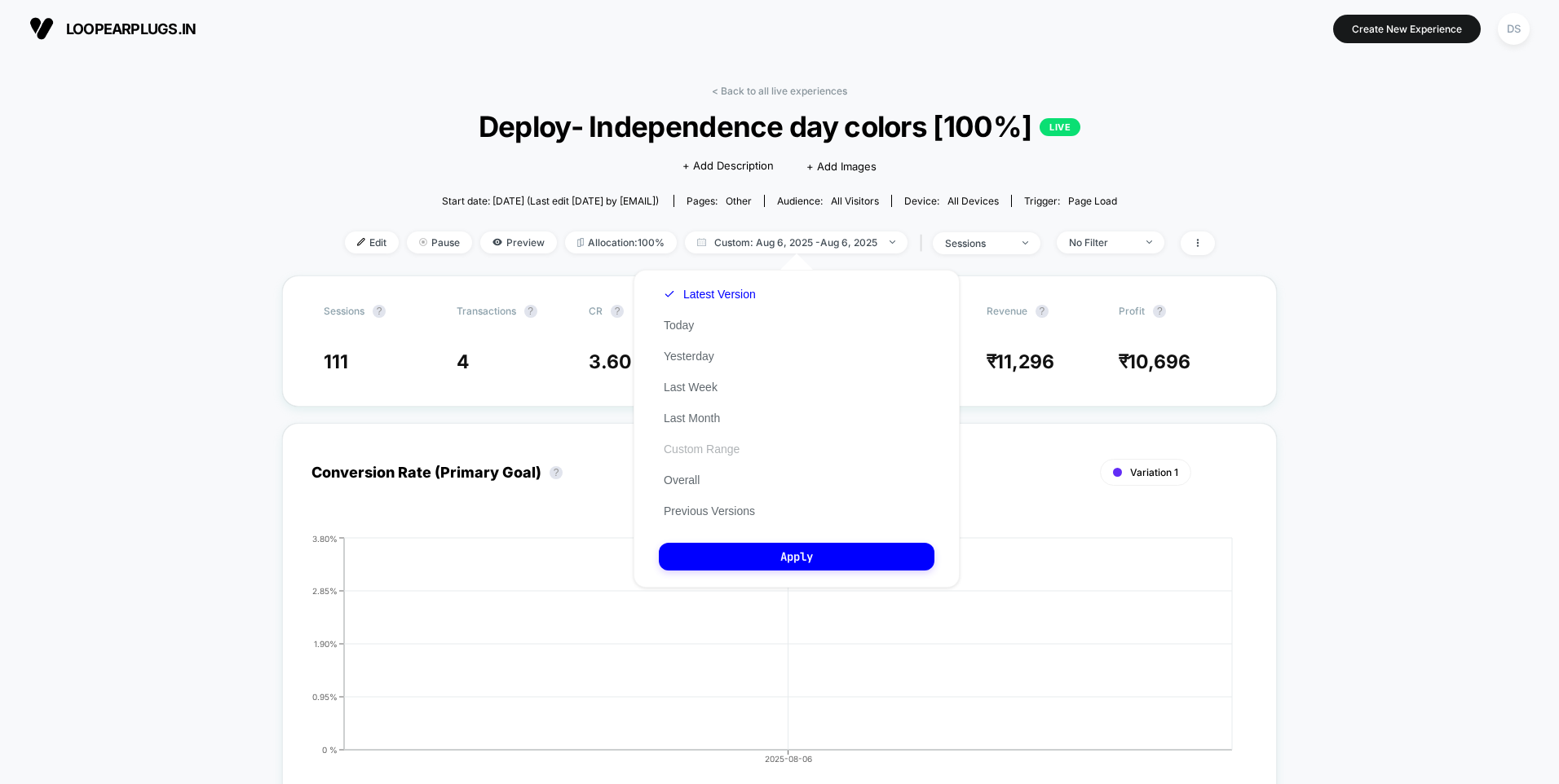 click on "Custom Range" at bounding box center [701, 449] 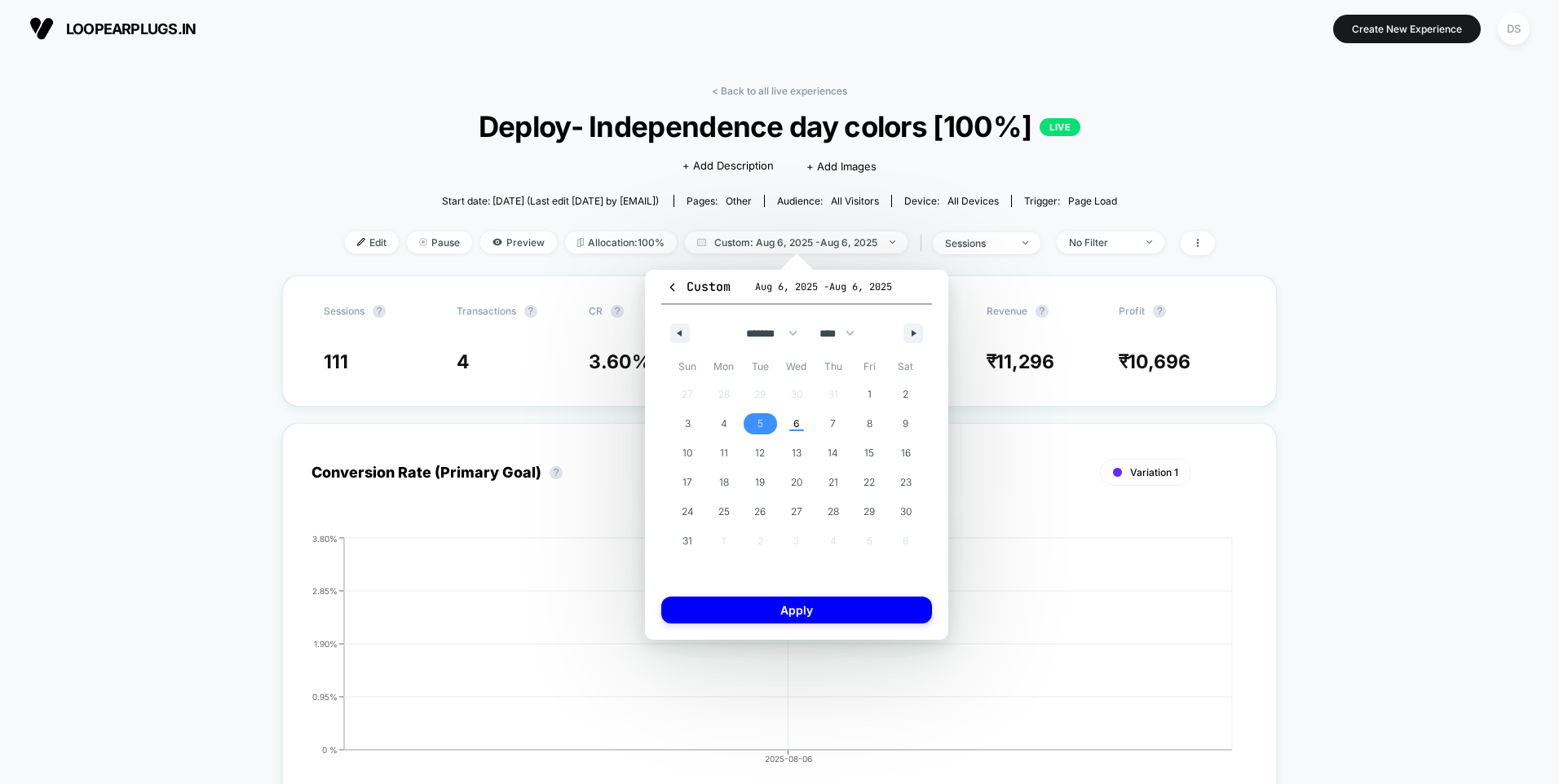 click on "5" at bounding box center (760, 424) 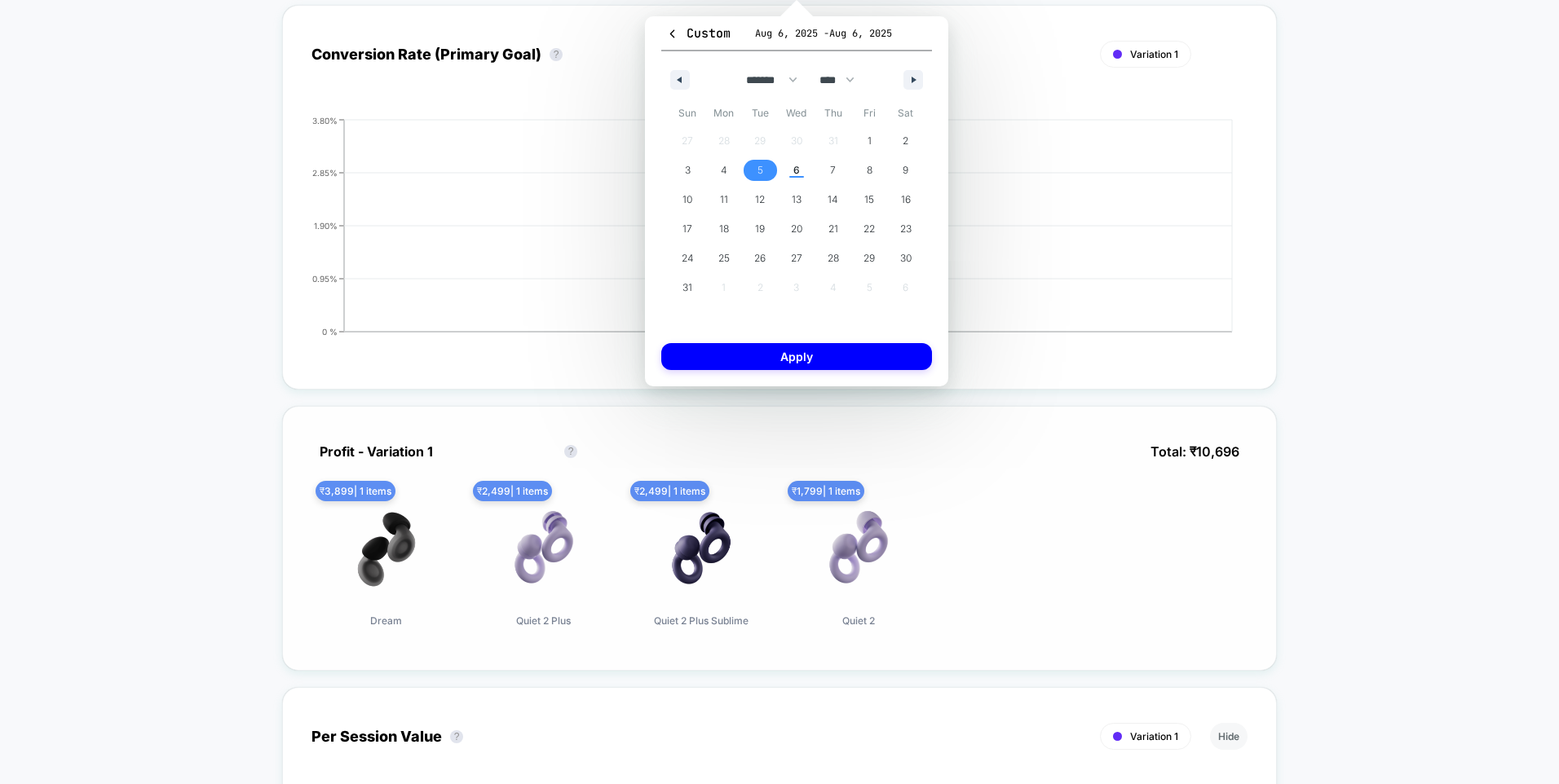 scroll, scrollTop: 489, scrollLeft: 0, axis: vertical 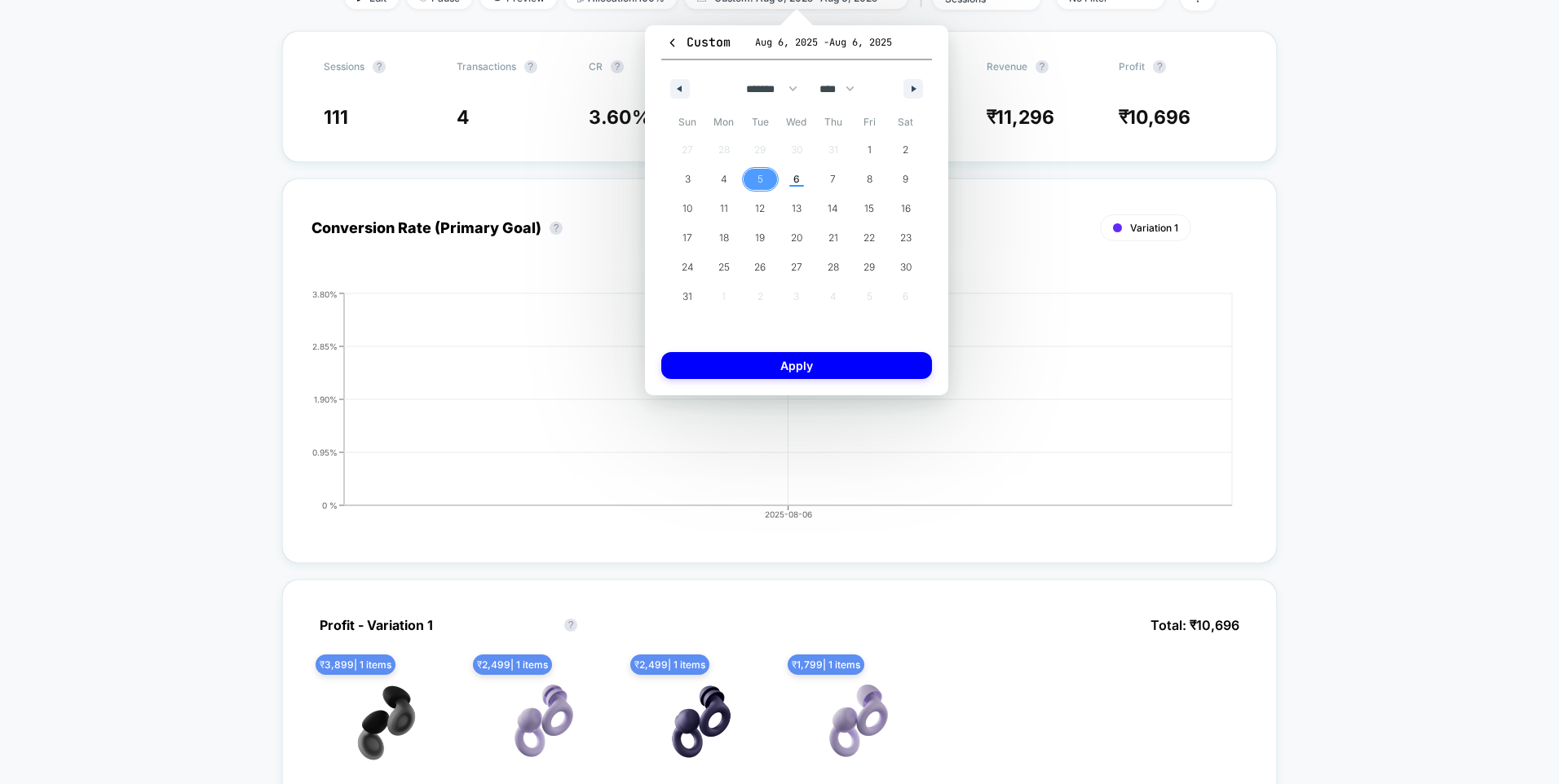 click on "< Back to all live experiences  Deploy- Independence day colors [100%] LIVE Click to edit experience details + Add Description + Add Images Start date: [DATE] (Last edit [DATE] by [EMAIL]) Pages: other Audience: All Visitors Device: all devices Trigger: Page Load Edit Pause  Preview Allocation:  100% Custom:     [DATE]    -    [DATE] |   sessions   No Filter Sessions ? Transactions ? CR ? AOV ? PSV ? Revenue ? Profit ? 111 4 3.60 % ₹ 2,824 ₹ 101.77 ₹ 11,296 ₹ 10,696 Conversion Rate (Primary Goal) ? Variation 1 Hide [DATE] 0 % 0.95% 1.90% 2.85% 3.80% [DATE] Profit   - Variation 1 Profit   - Variation 1 ? Total:   ₹ 10,696 ₹ 3,899  | 1 items Dream ₹ 2,499  | 1 items Quiet 2 Plus ₹ 2,499  | 1 items Quiet 2 Plus Sublime ₹ 1,799  | 1 items Quiet 2 Per Session Value ? Variation 1 Hide [DATE] ₹0  ₹30  ₹60  ₹90  ₹120  [DATE] Profit ? Variation 1 Hide [DATE] ₹0  ₹3000  ₹6000  ₹9000  ₹12000  [DATE] ₹ 3,899  | 1 items ₹" at bounding box center (780, 1293) 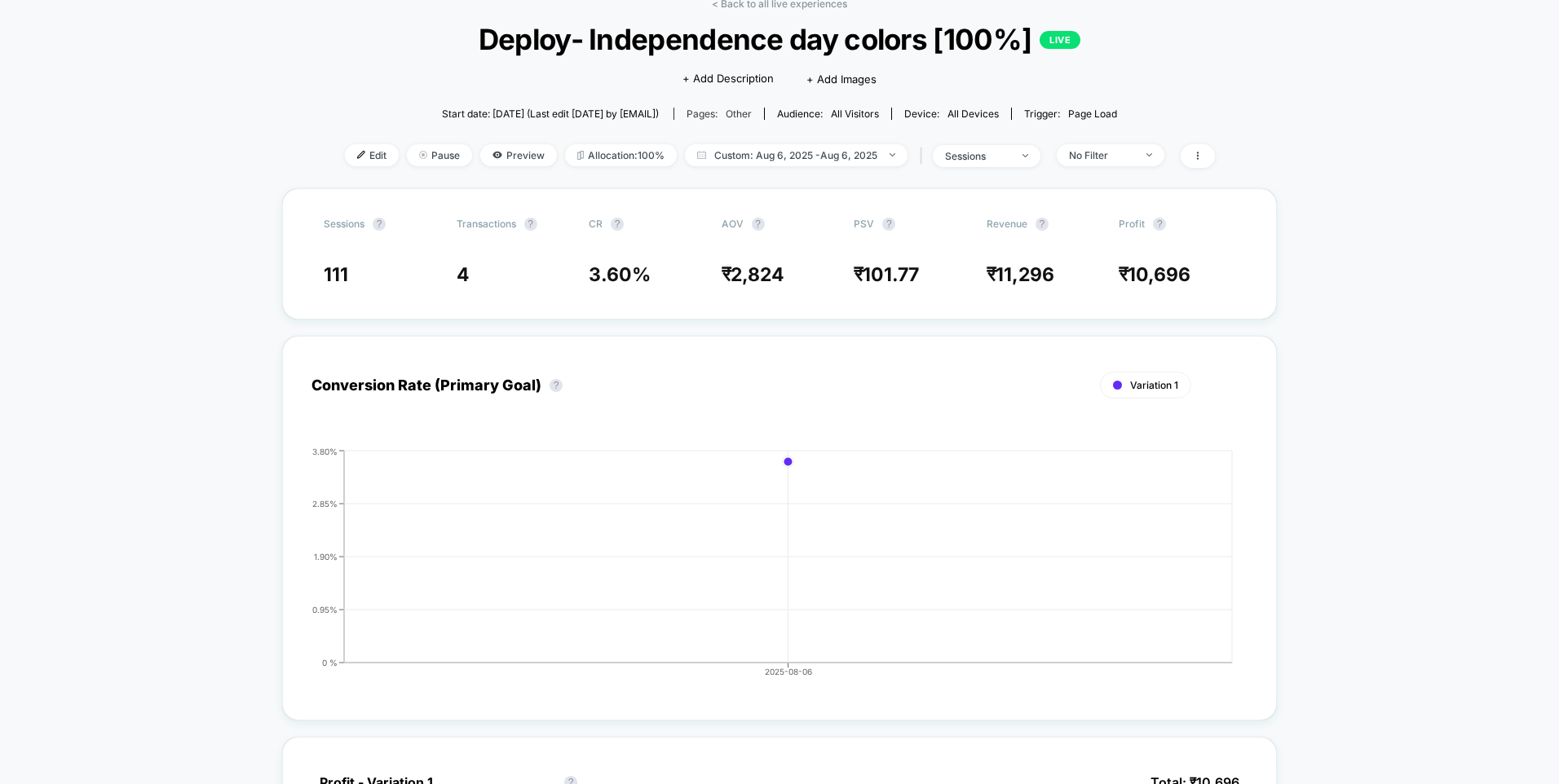 scroll, scrollTop: 0, scrollLeft: 0, axis: both 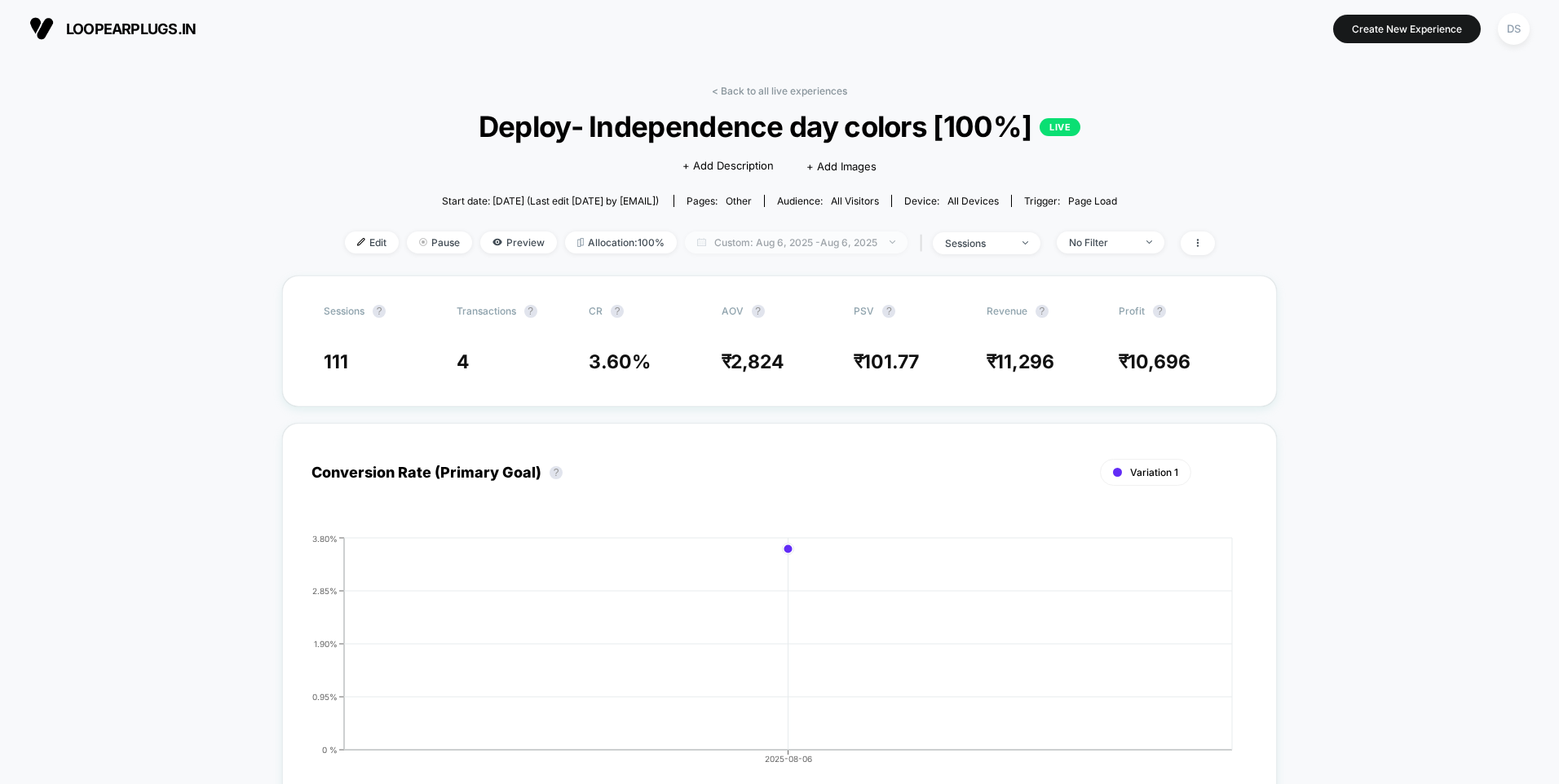 click on "Custom:     [DATE]    -    [DATE]" at bounding box center [796, 242] 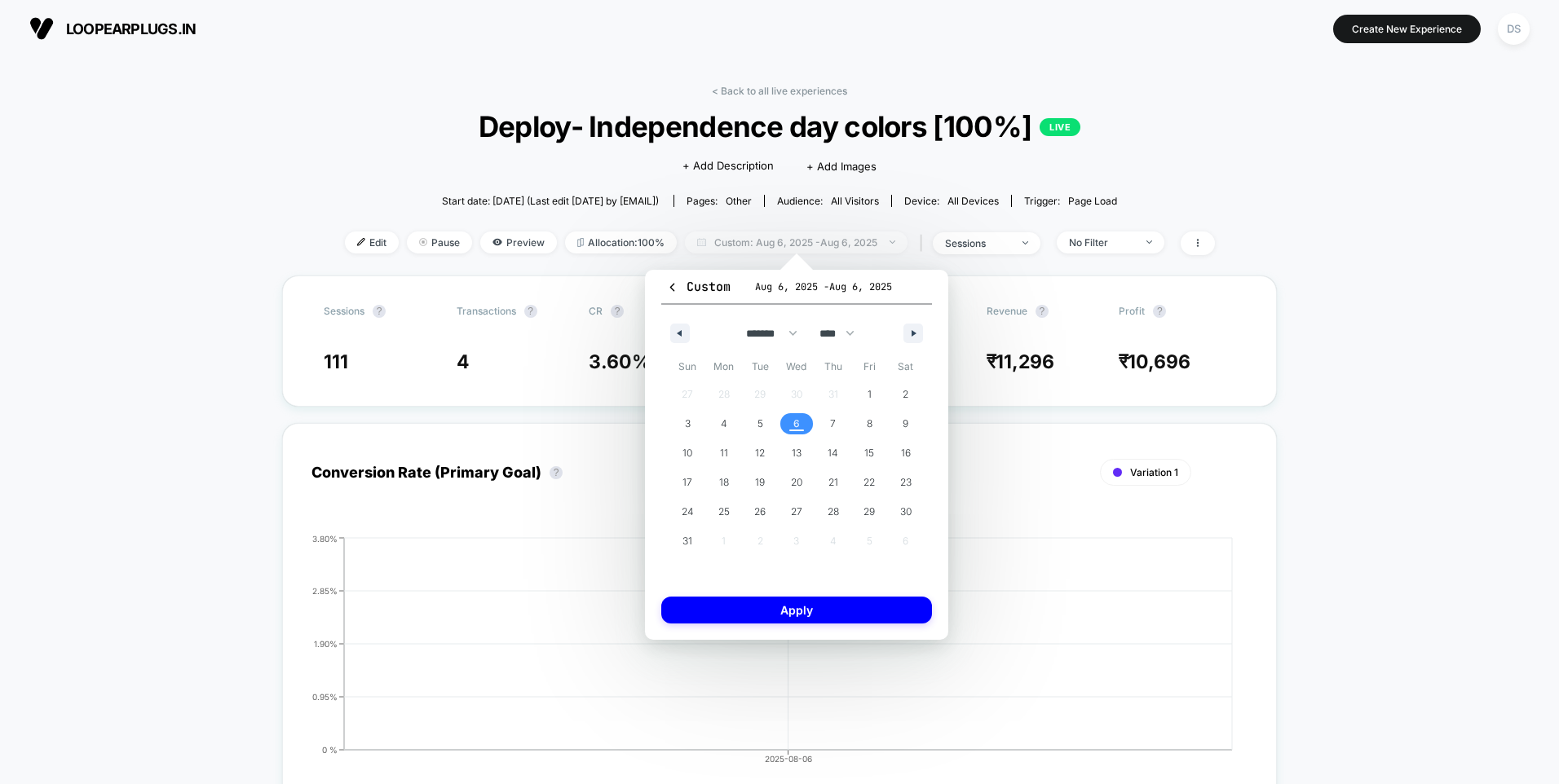 click on "Custom:     [DATE]    -    [DATE]" at bounding box center (796, 242) 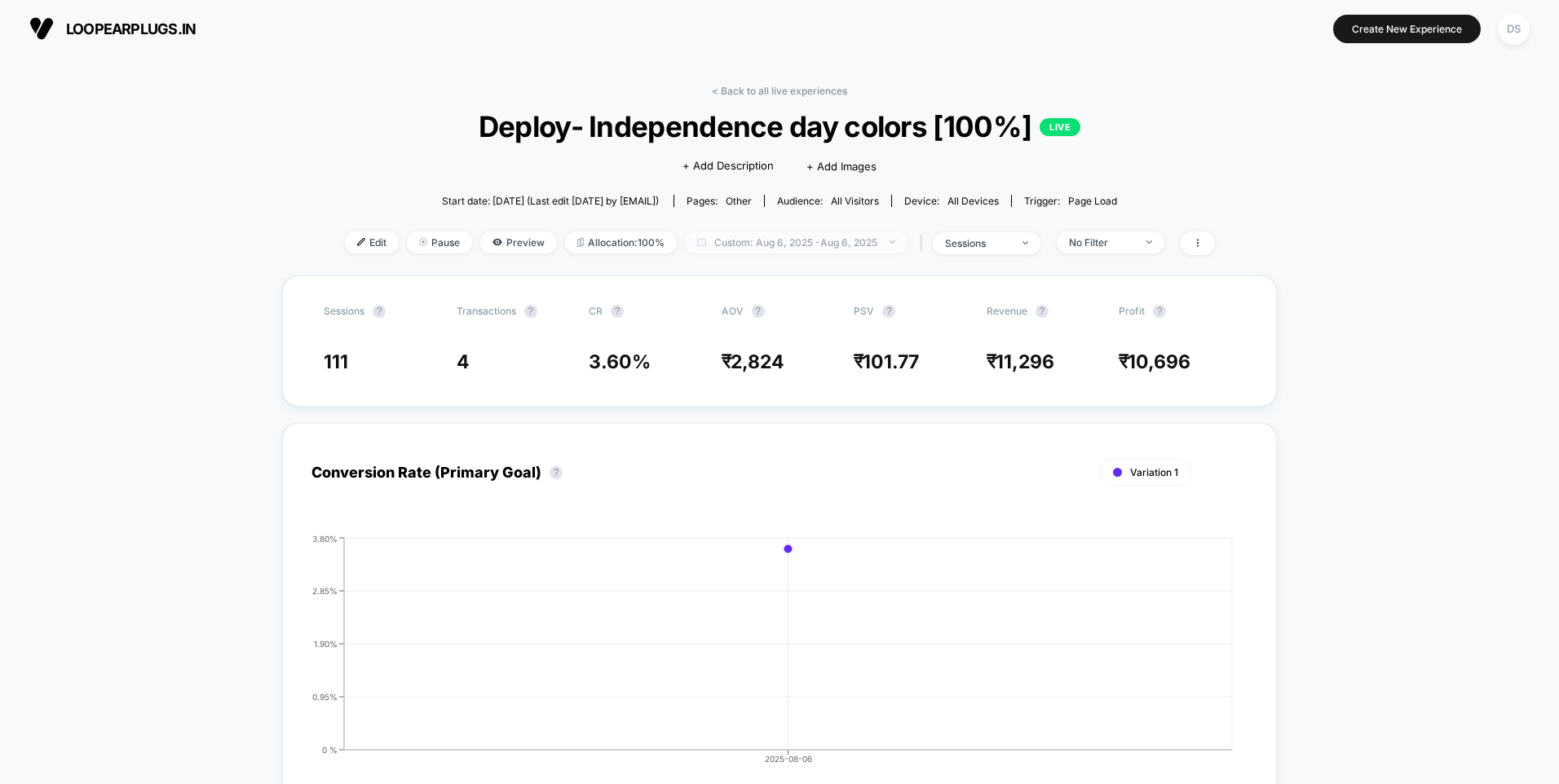 click on "Custom:     [DATE]    -    [DATE]" at bounding box center (796, 242) 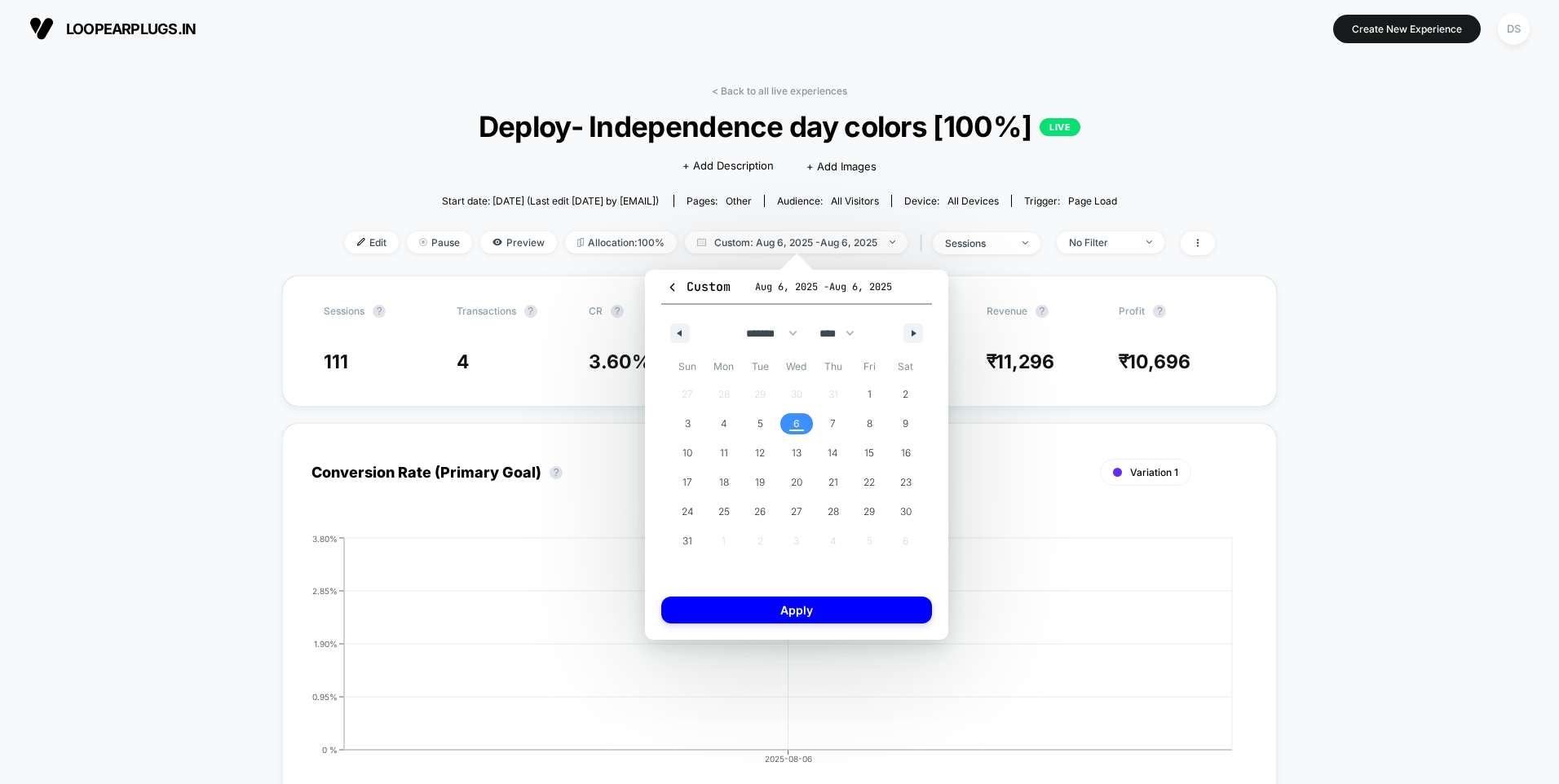 click on "Custom" at bounding box center [698, 287] 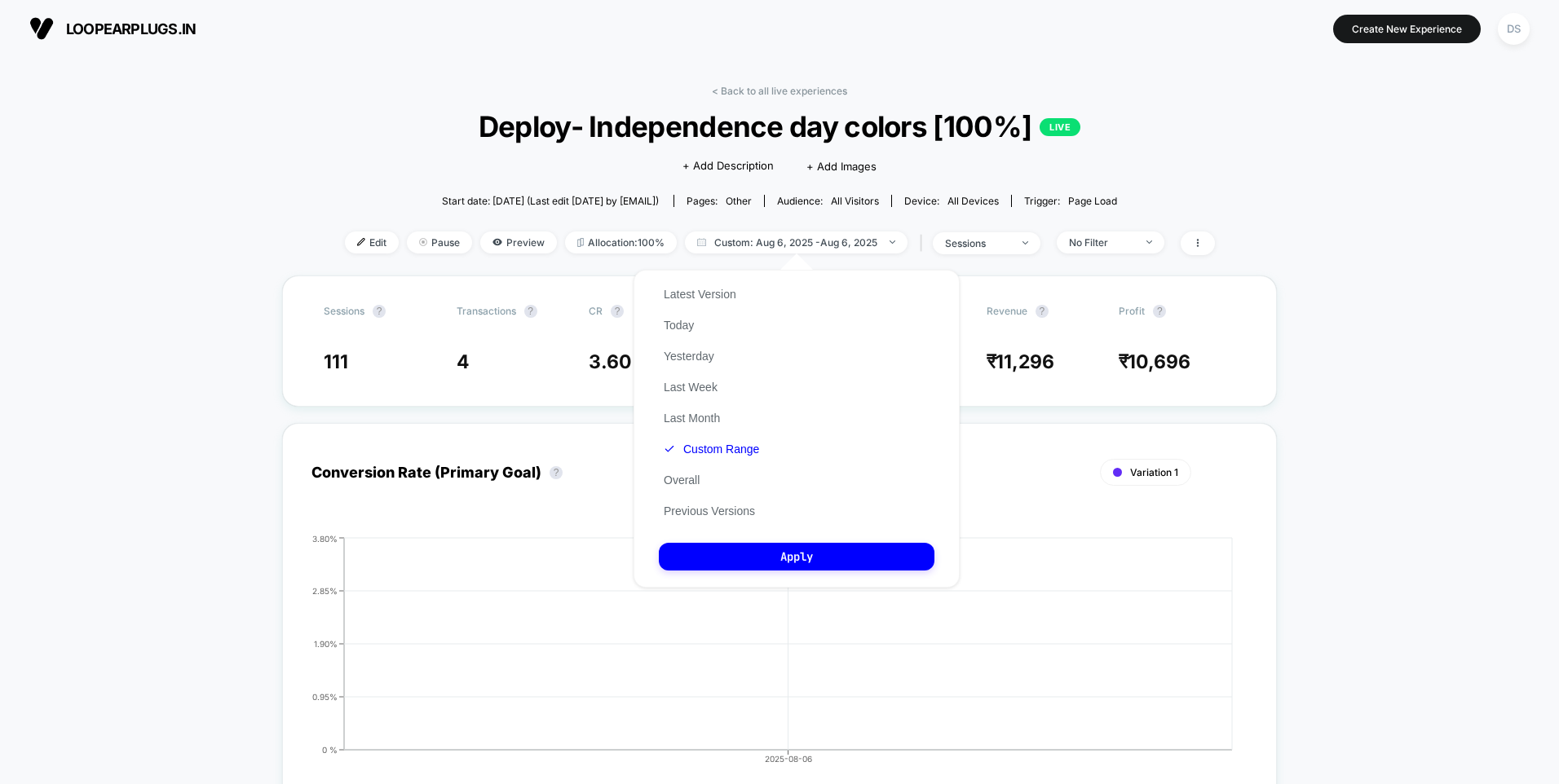 click on "Latest Version  Today Yesterday Last Week Last Month Custom Range Overall Previous Versions" at bounding box center [711, 403] 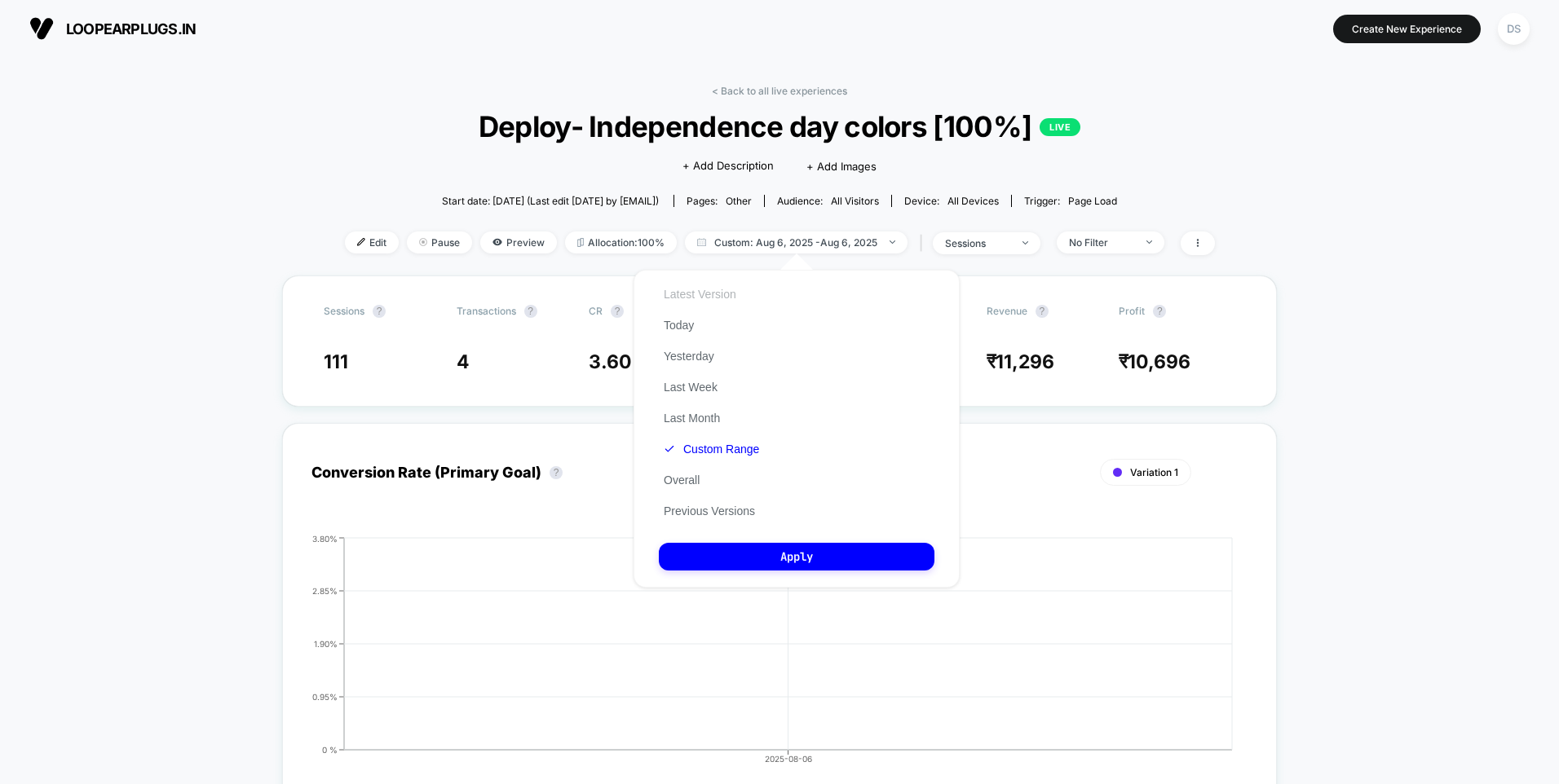 click on "Latest Version" at bounding box center (700, 294) 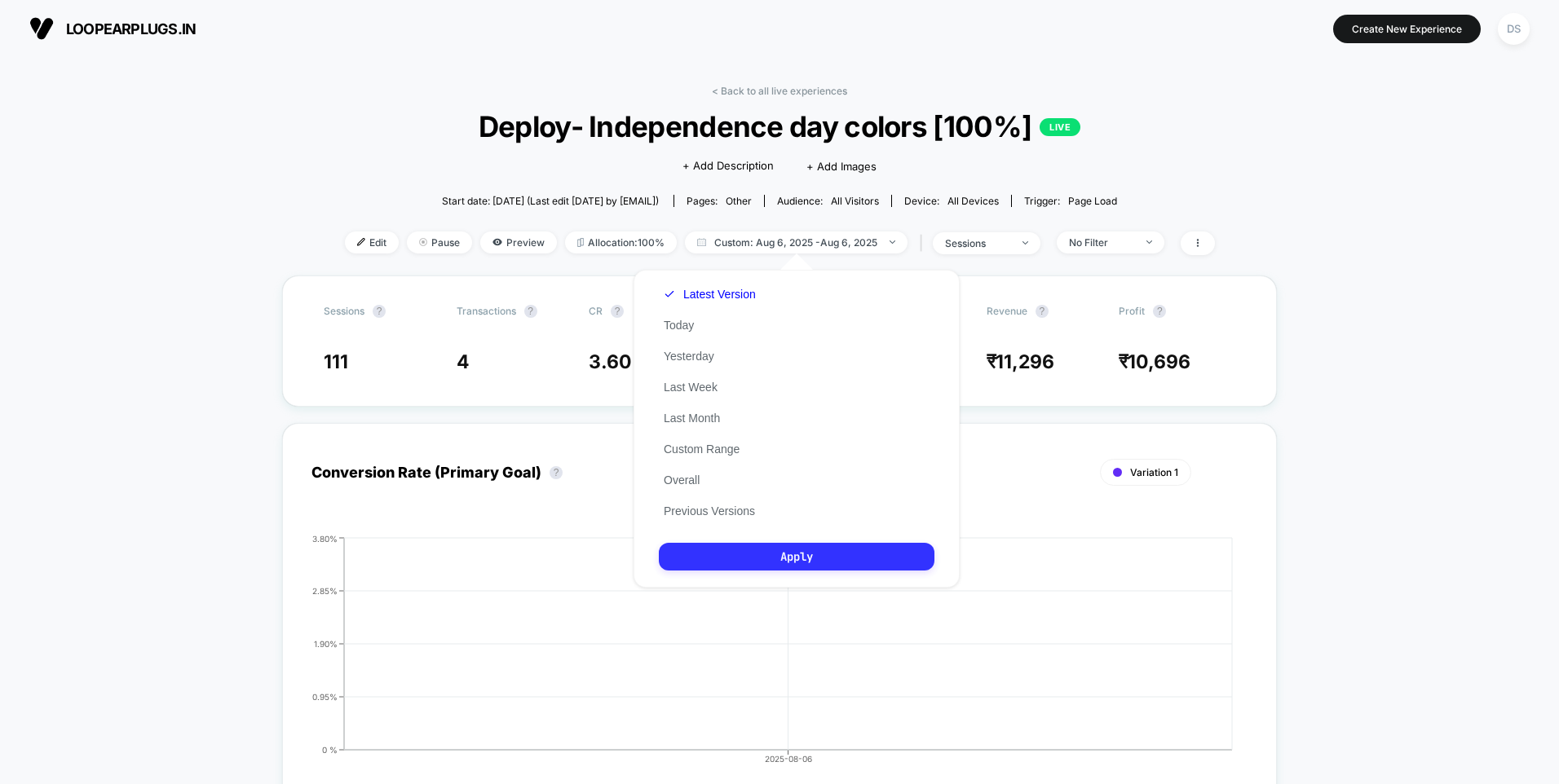 click on "Apply" at bounding box center (797, 557) 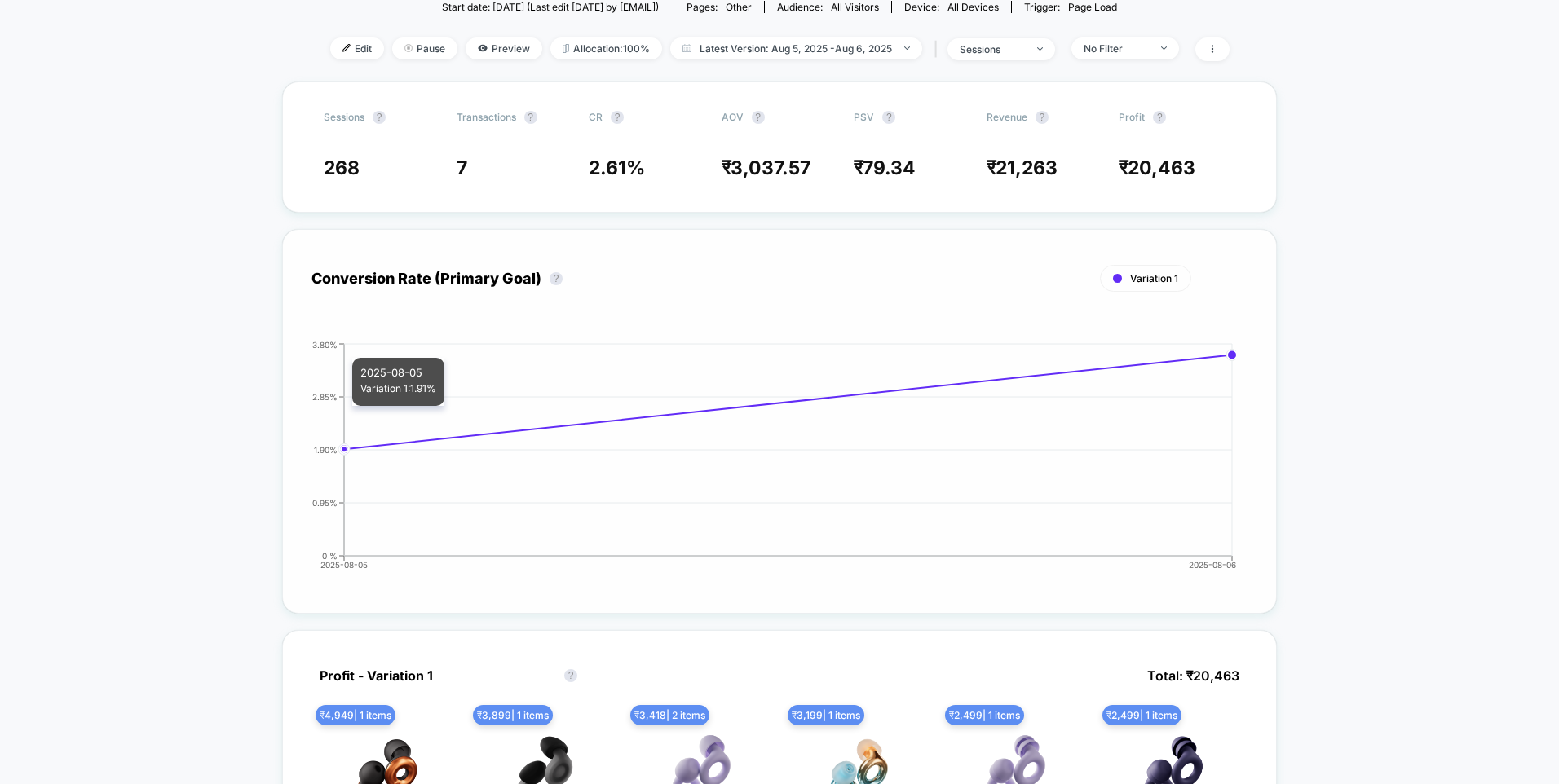 scroll, scrollTop: 0, scrollLeft: 0, axis: both 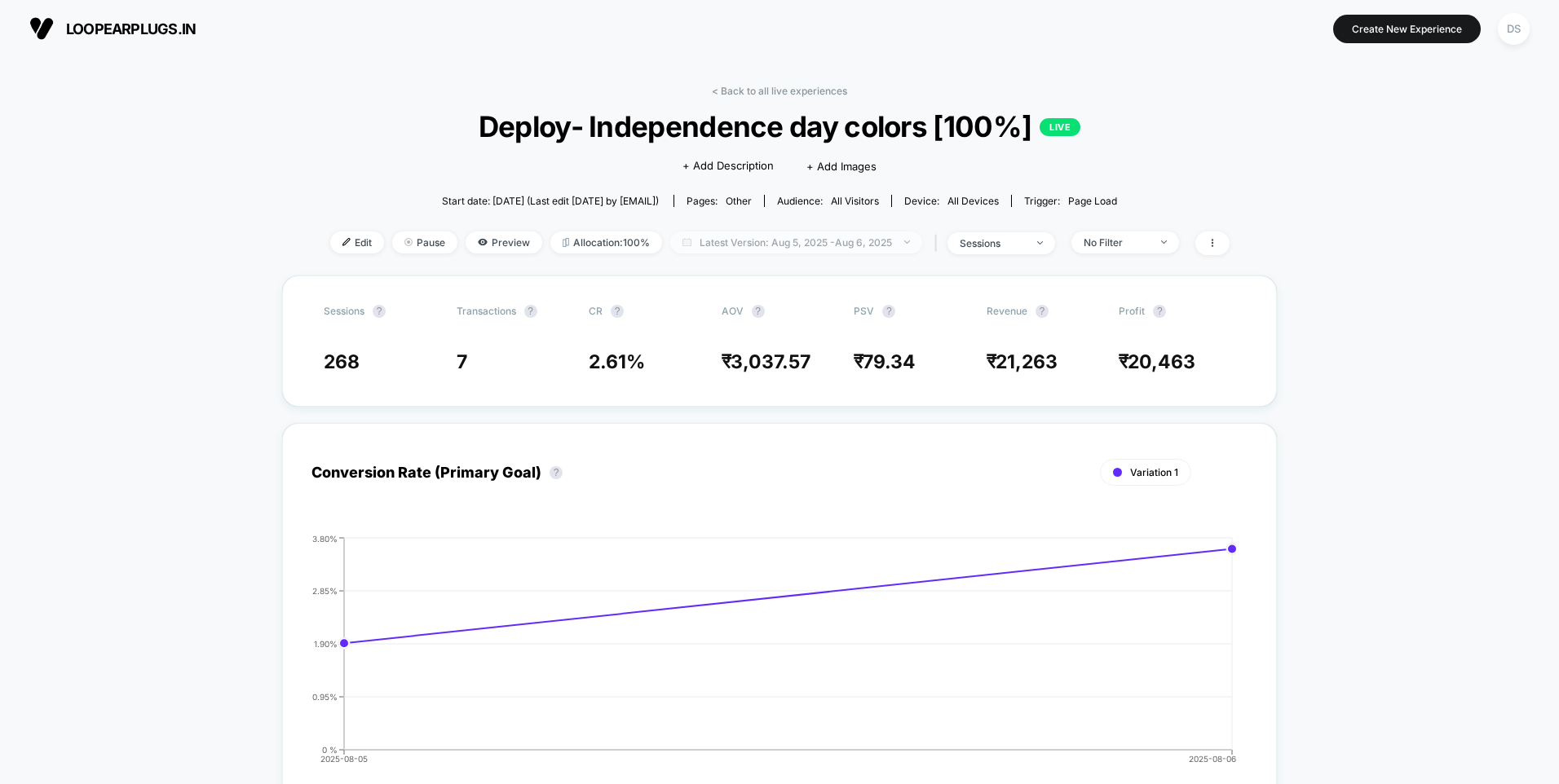 click on "Latest Version:     Aug 5, 2025    -    Aug 6, 2025" at bounding box center (796, 242) 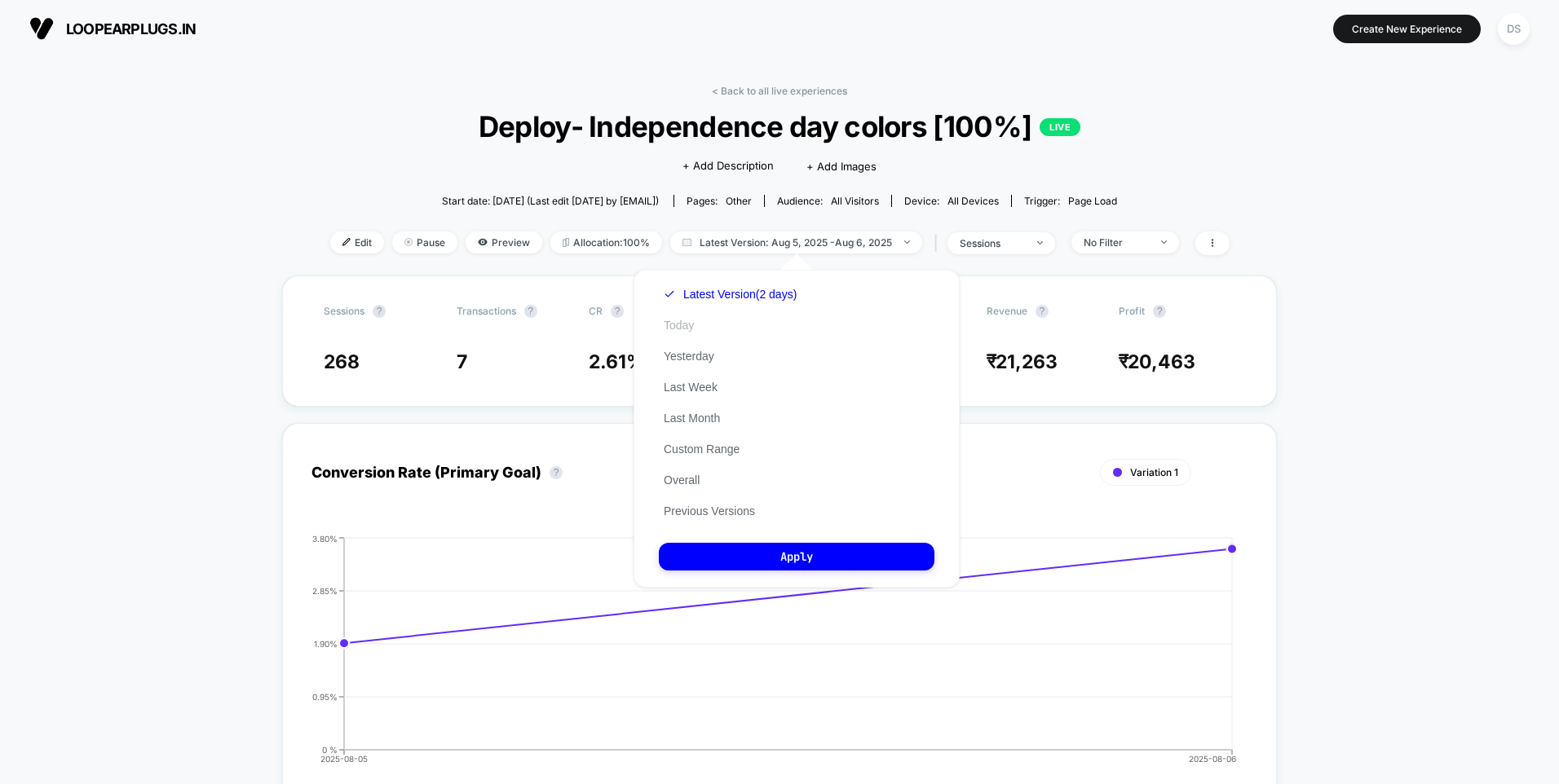 click on "Today" at bounding box center (678, 325) 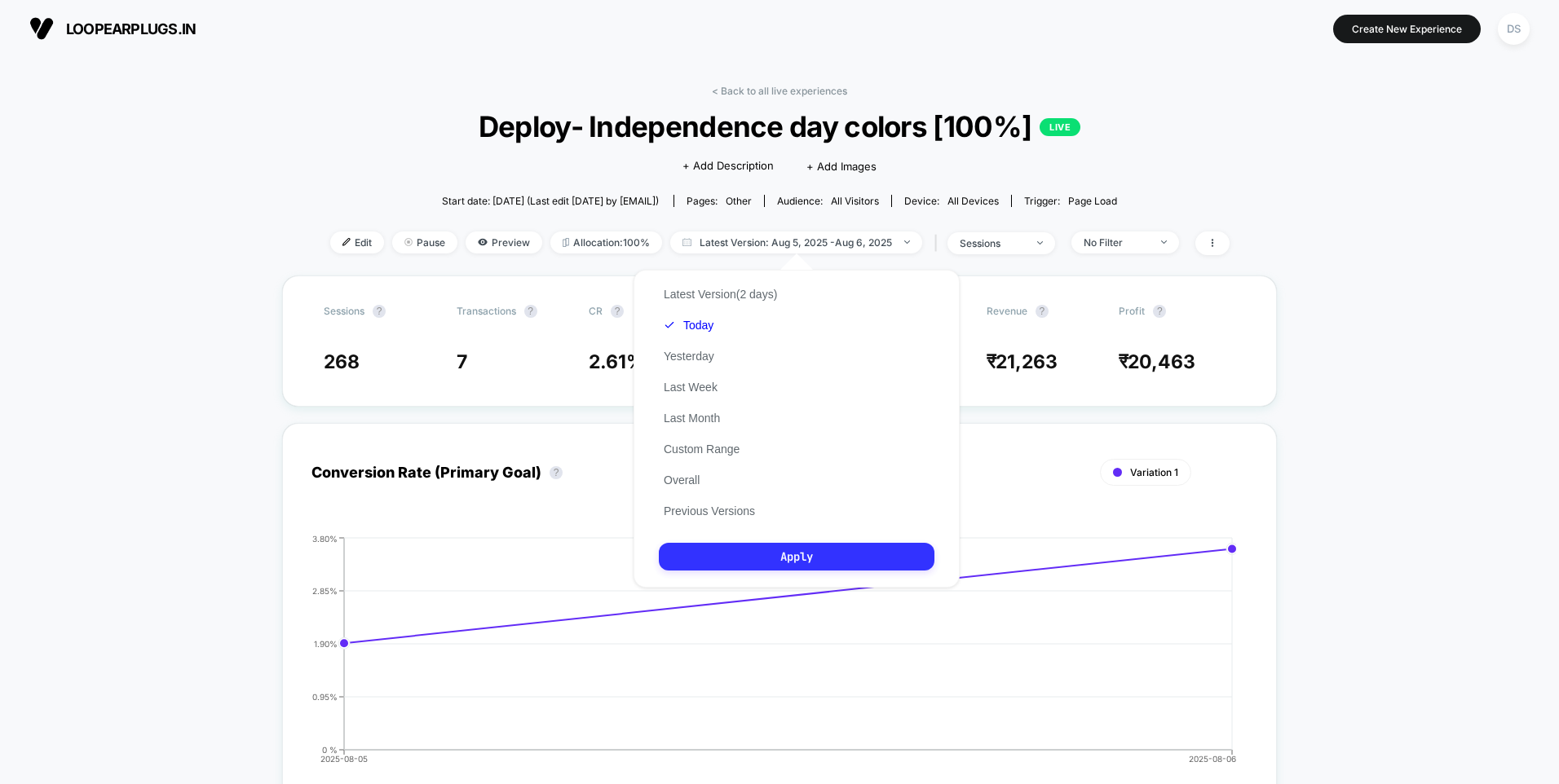 click on "Apply" at bounding box center [797, 557] 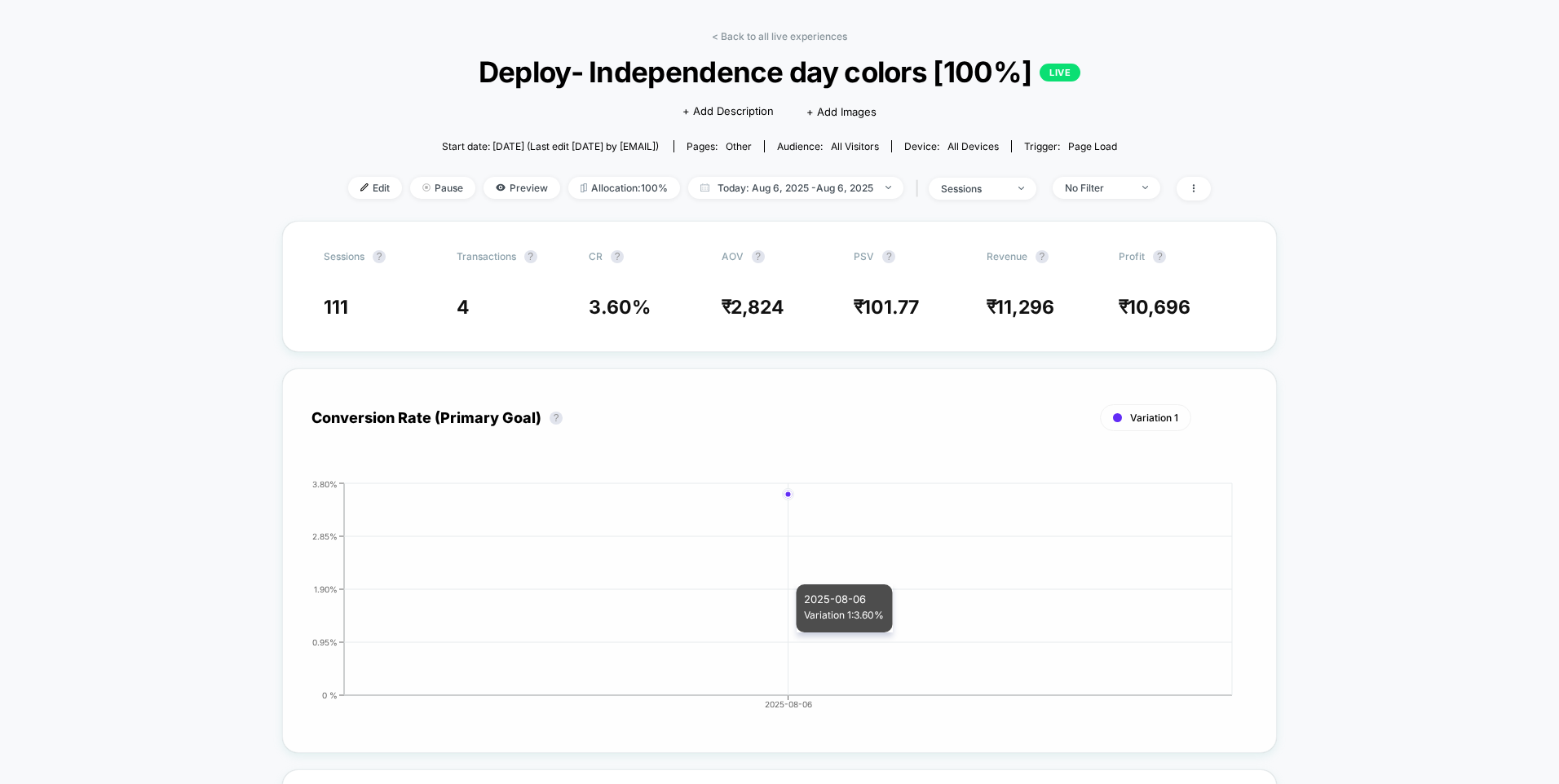 scroll, scrollTop: 0, scrollLeft: 0, axis: both 